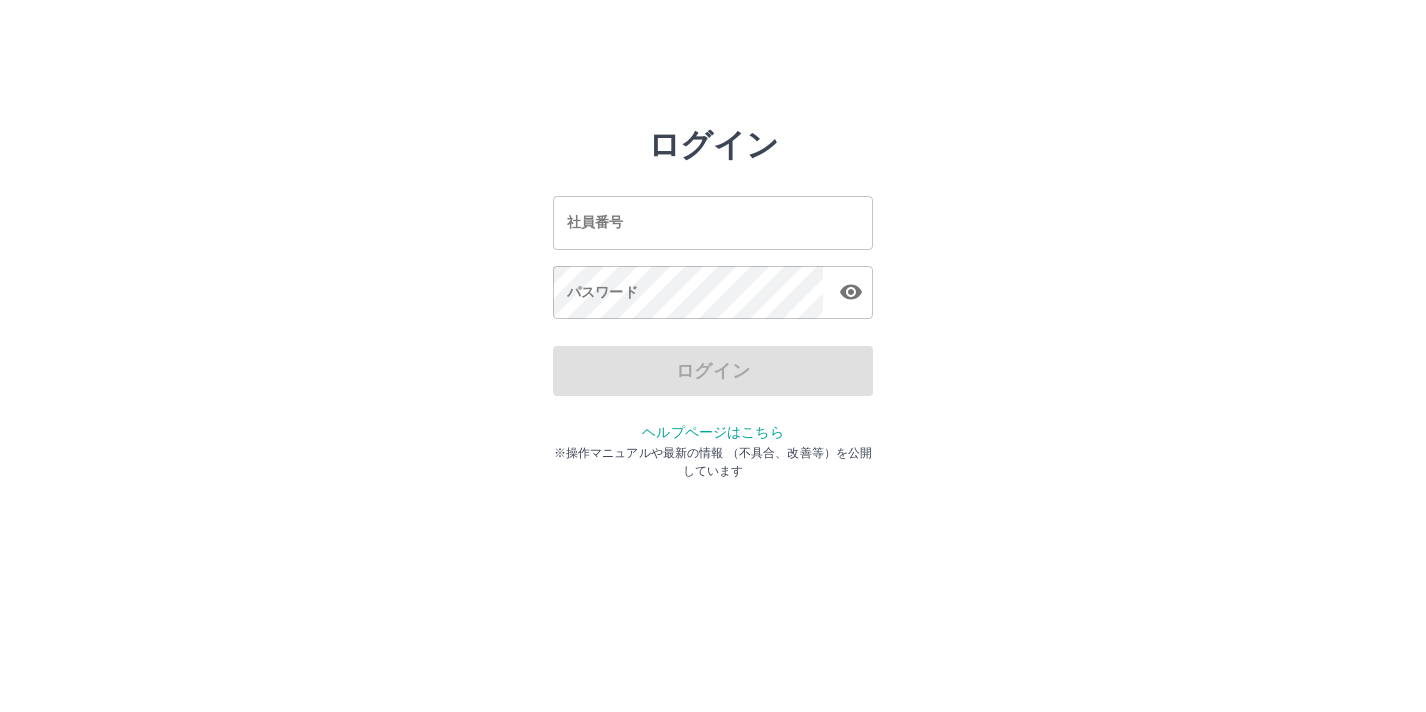 scroll, scrollTop: 0, scrollLeft: 0, axis: both 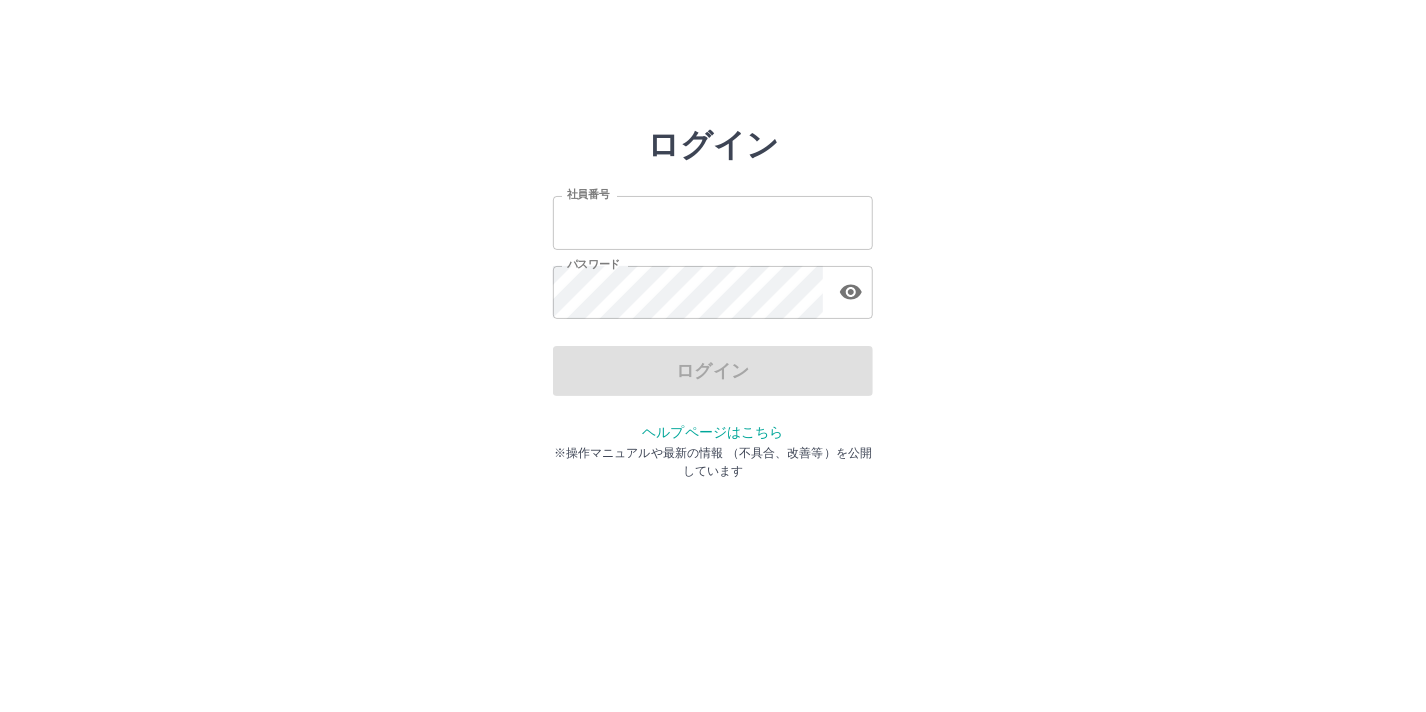 type on "*******" 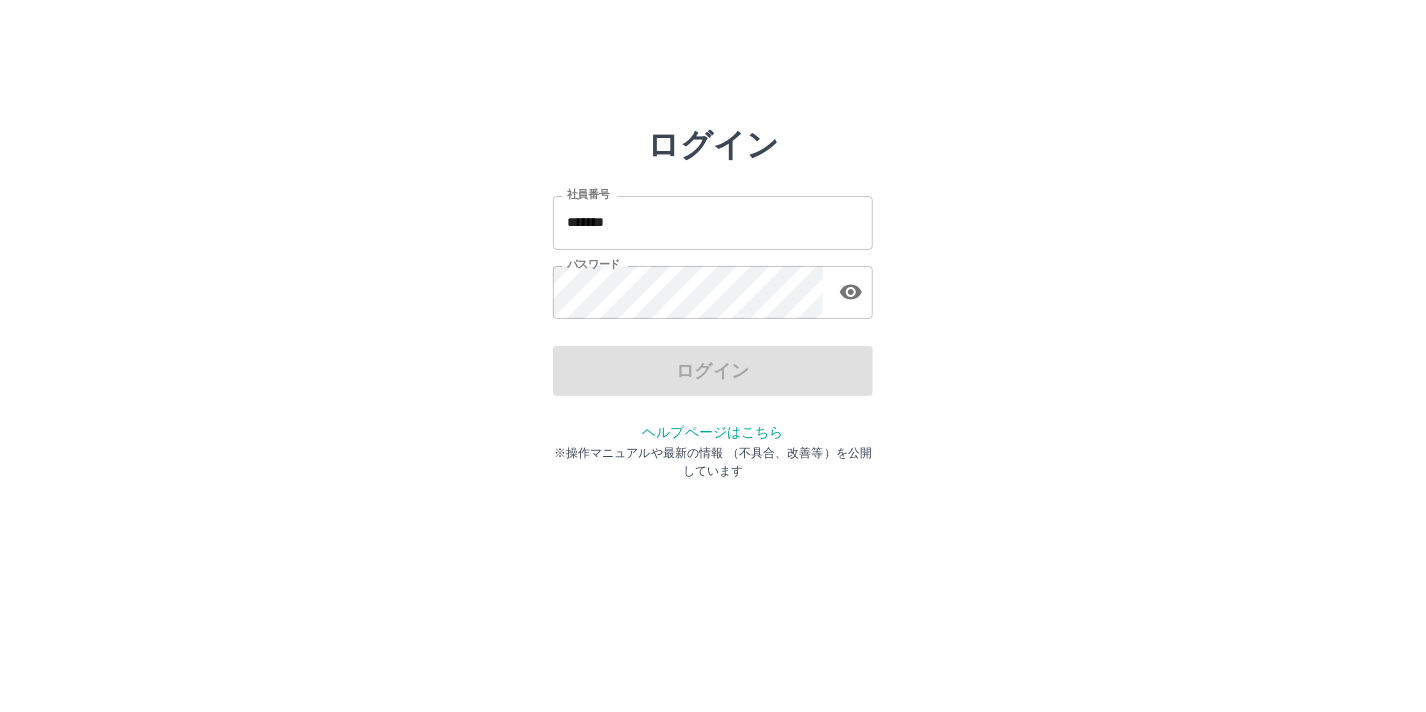 click on "ログイン" at bounding box center [713, 371] 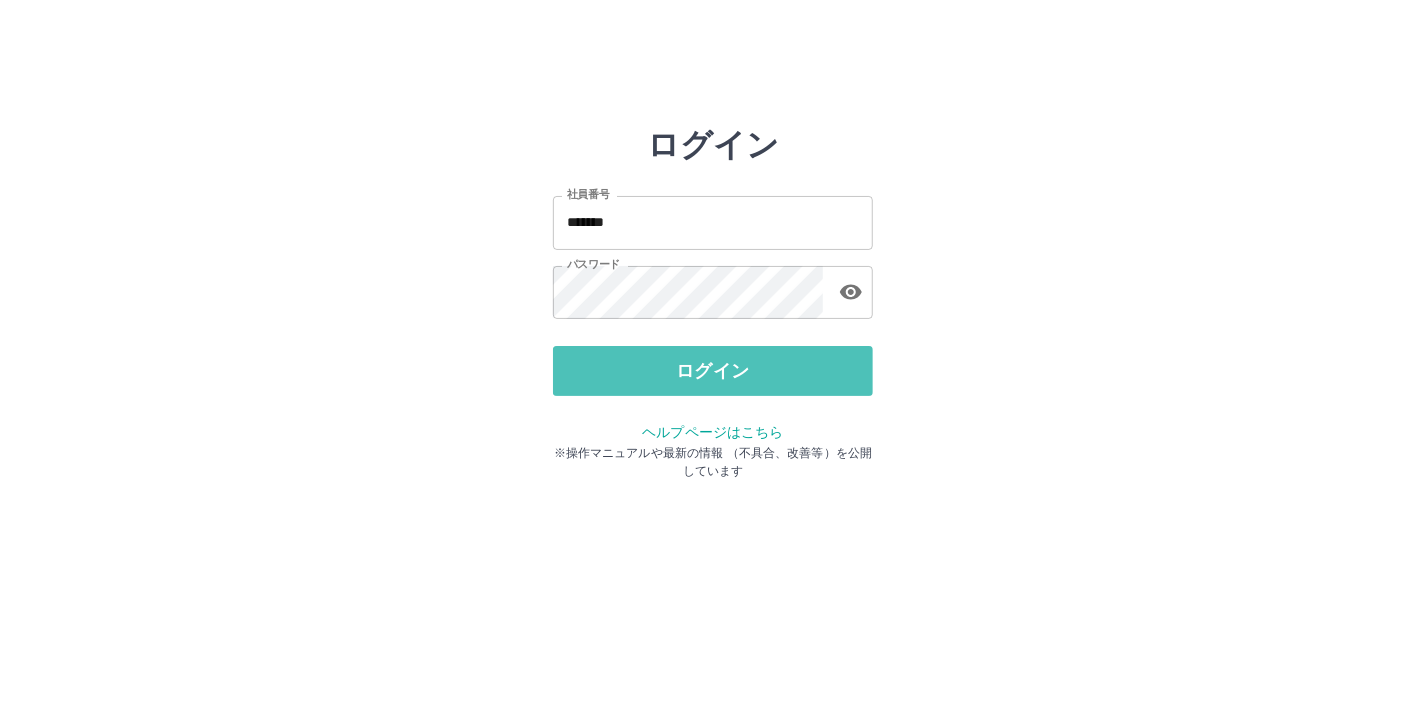 click on "ログイン" at bounding box center (713, 371) 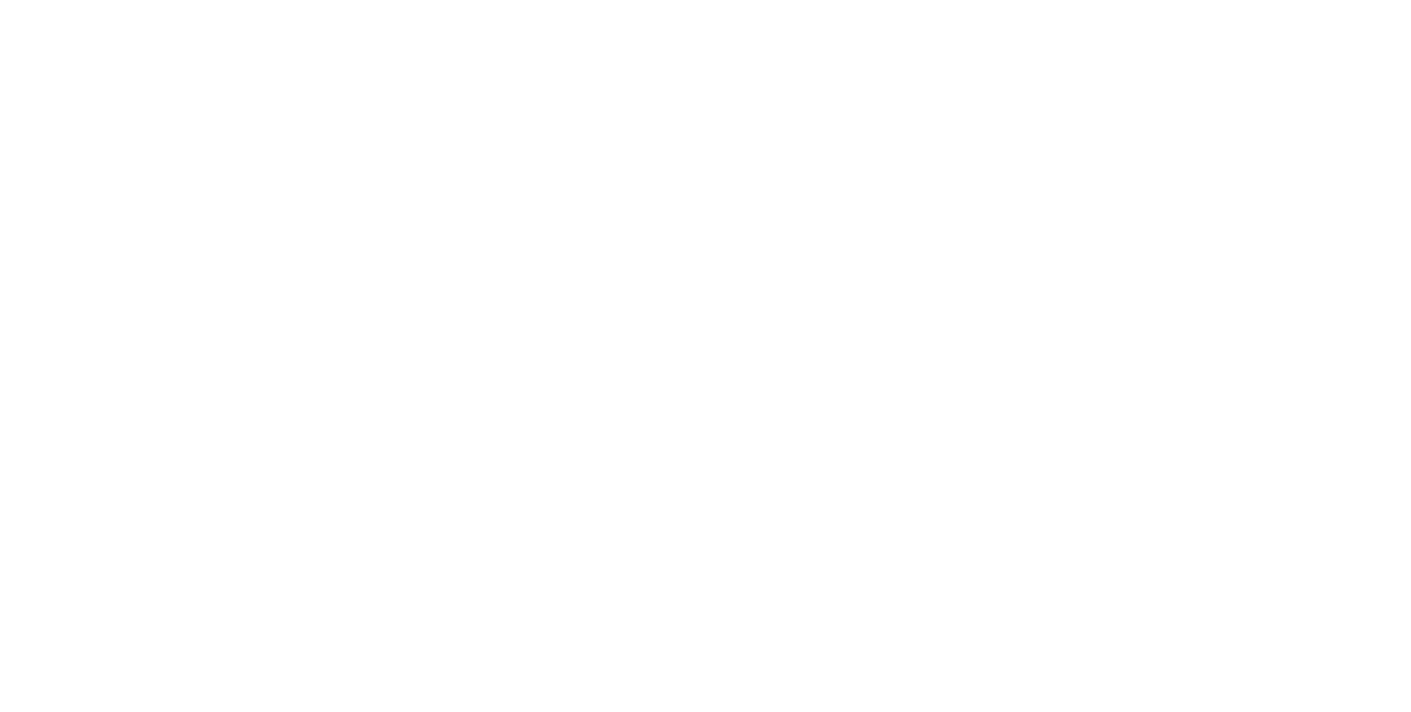 scroll, scrollTop: 0, scrollLeft: 0, axis: both 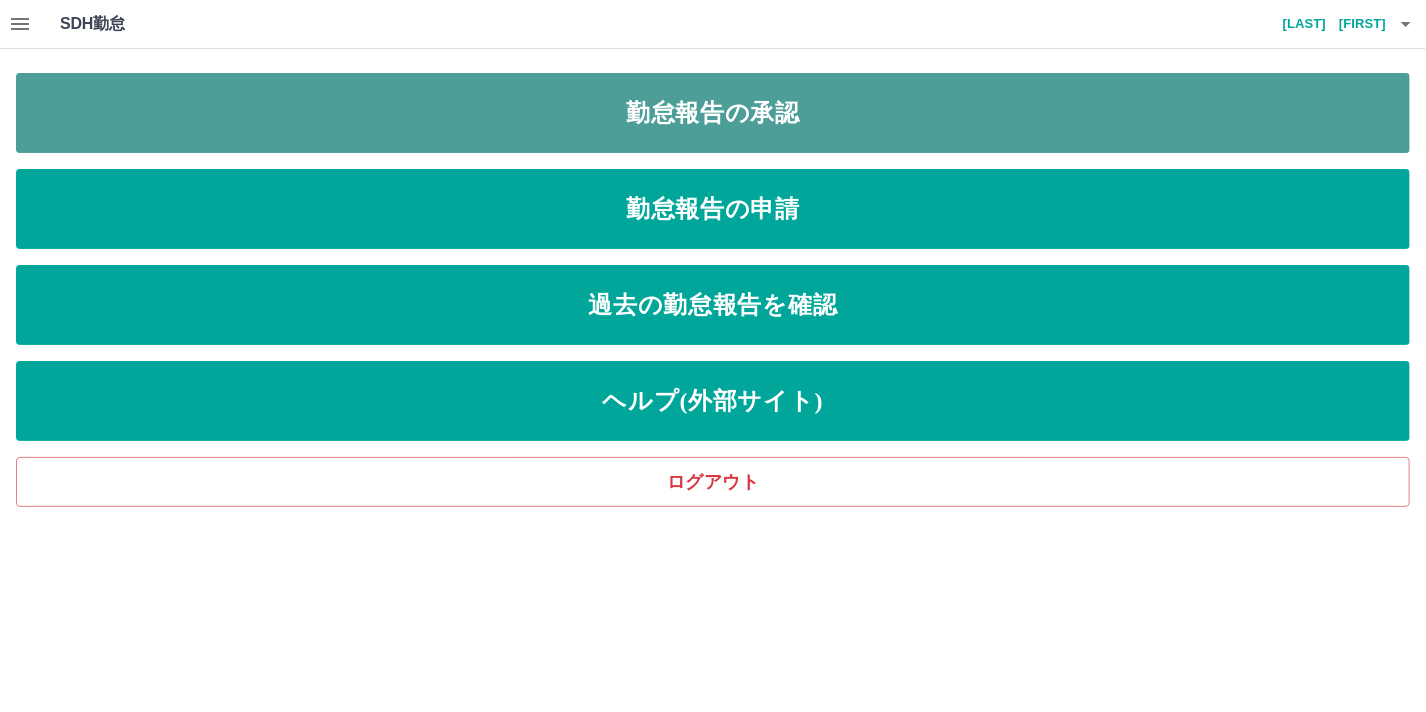 click on "勤怠報告の承認" at bounding box center (713, 113) 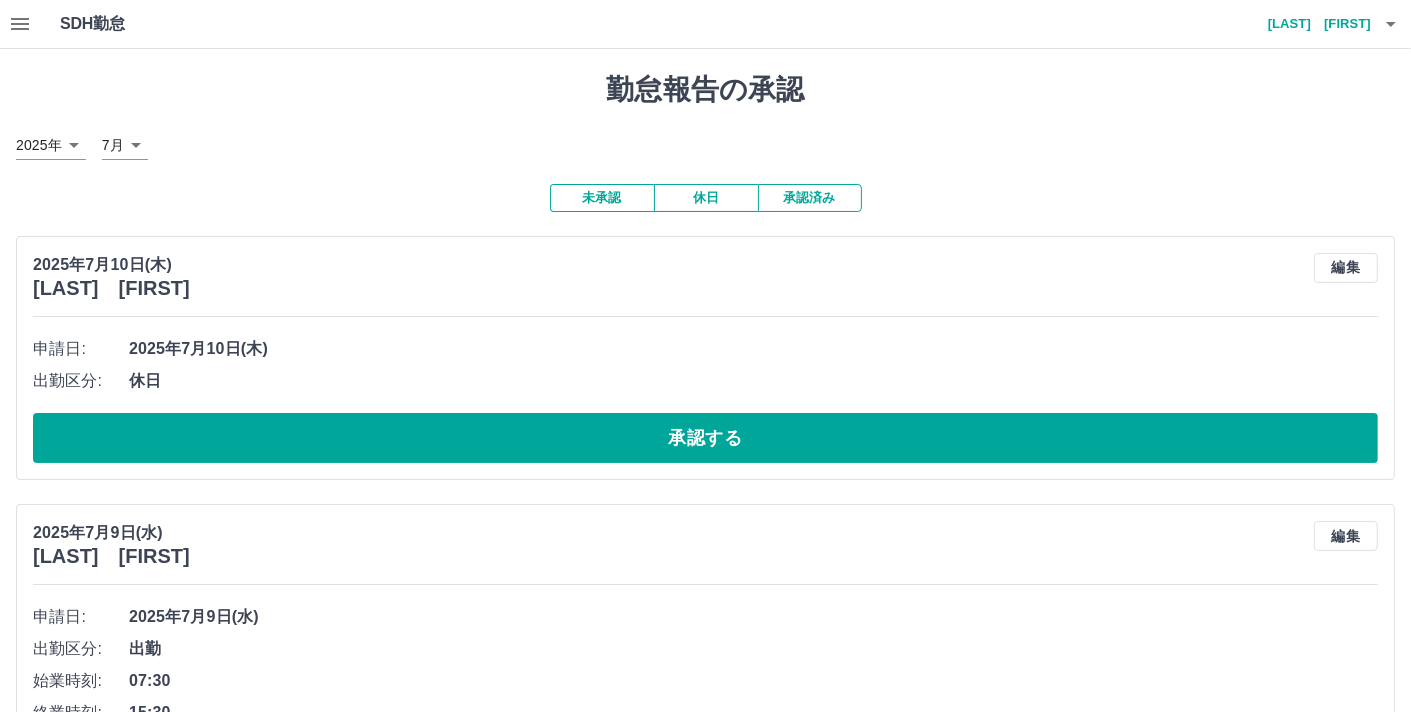 click at bounding box center (20, 24) 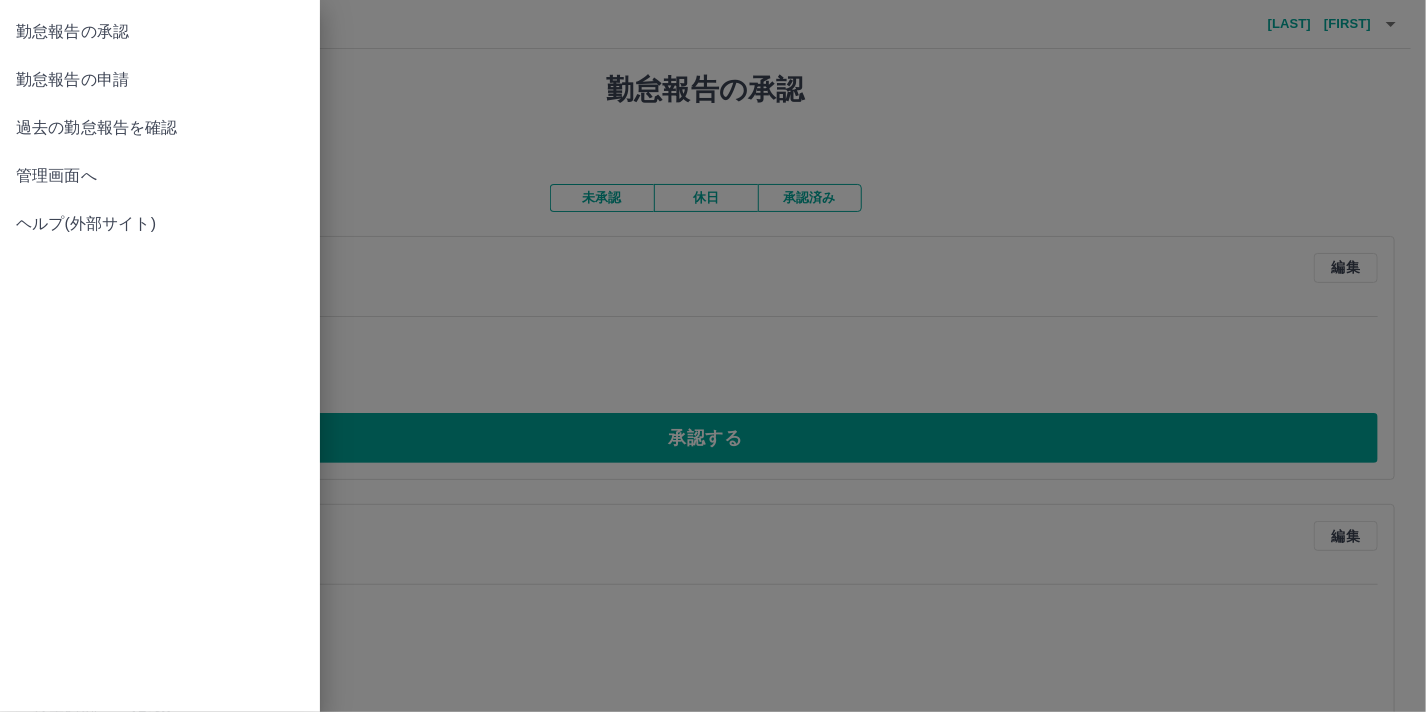 click on "管理画面へ" at bounding box center [160, 32] 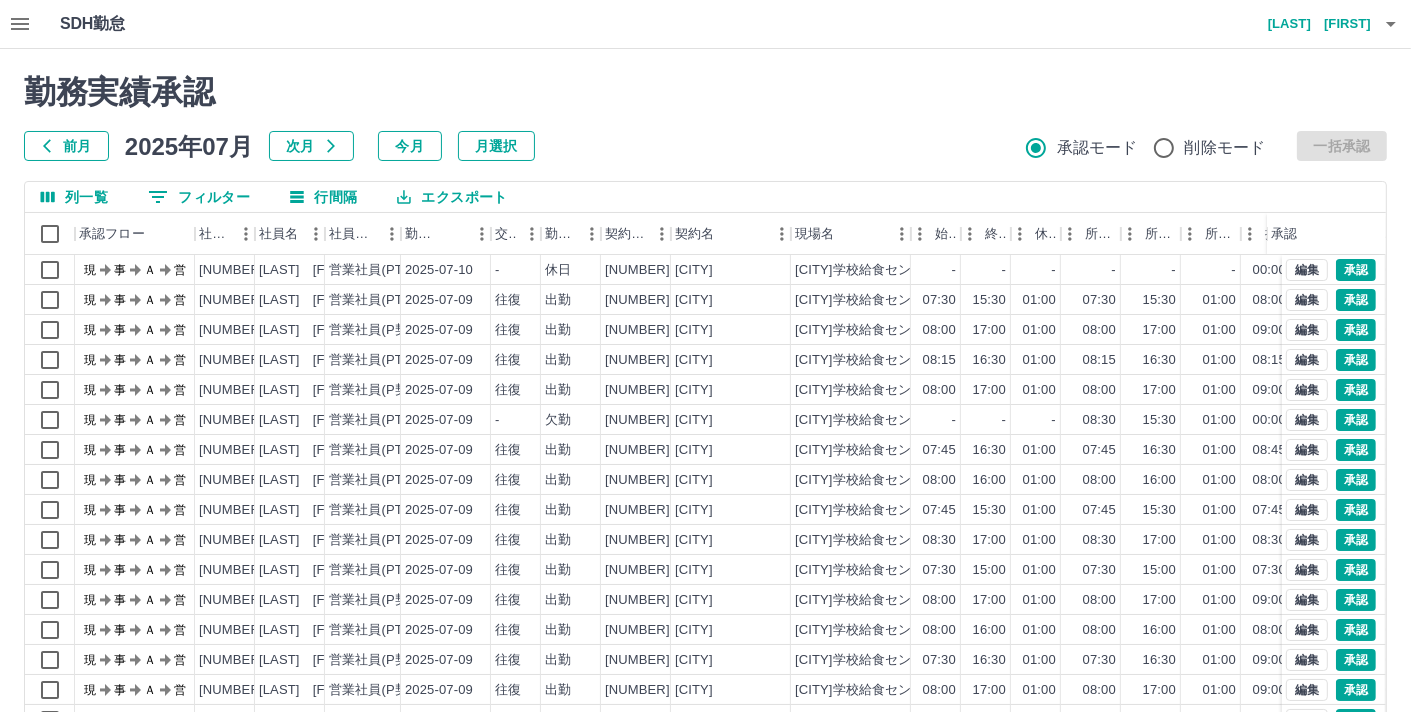 click on "勤務実績承認 前月 2025年07月 次月 今月 月選択 承認モード 削除モード 一括承認 列一覧 0 フィルター 行間隔 エクスポート 承認フロー 社員番号 社員名 社員区分 勤務日 交通費 勤務区分 契約コード 契約名 現場名 始業 終業 休憩 所定開始 所定終業 所定休憩 拘束 勤務 遅刻等 コメント ステータス 承認 現 事 Ａ 営 [NUMBER] [LAST]　[FIRST] 営業社員(PT契約) 2025-07-10  -  休日 [NUMBER] [CITY] [CITY]学校給食センター - - - - - - 00:00 00:00 00:00 現場責任者承認待 現 事 Ａ 営 [NUMBER] [LAST]　[FIRST] 営業社員(PT契約) 2025-07-09 往復 出勤 [NUMBER] [CITY] [CITY]学校給食センター 07:30 15:30 01:00 07:30 15:30 01:00 08:00 07:00 00:00 現場責任者承認待 現 事 Ａ 営 [NUMBER] [LAST]　[FIRST] 営業社員(P契約) 2025-07-09 往復 出勤 [NUMBER] [CITY] [CITY]学校給食センター 08:00 17:00 01:00 08:00 17:00 現" at bounding box center [705, 447] 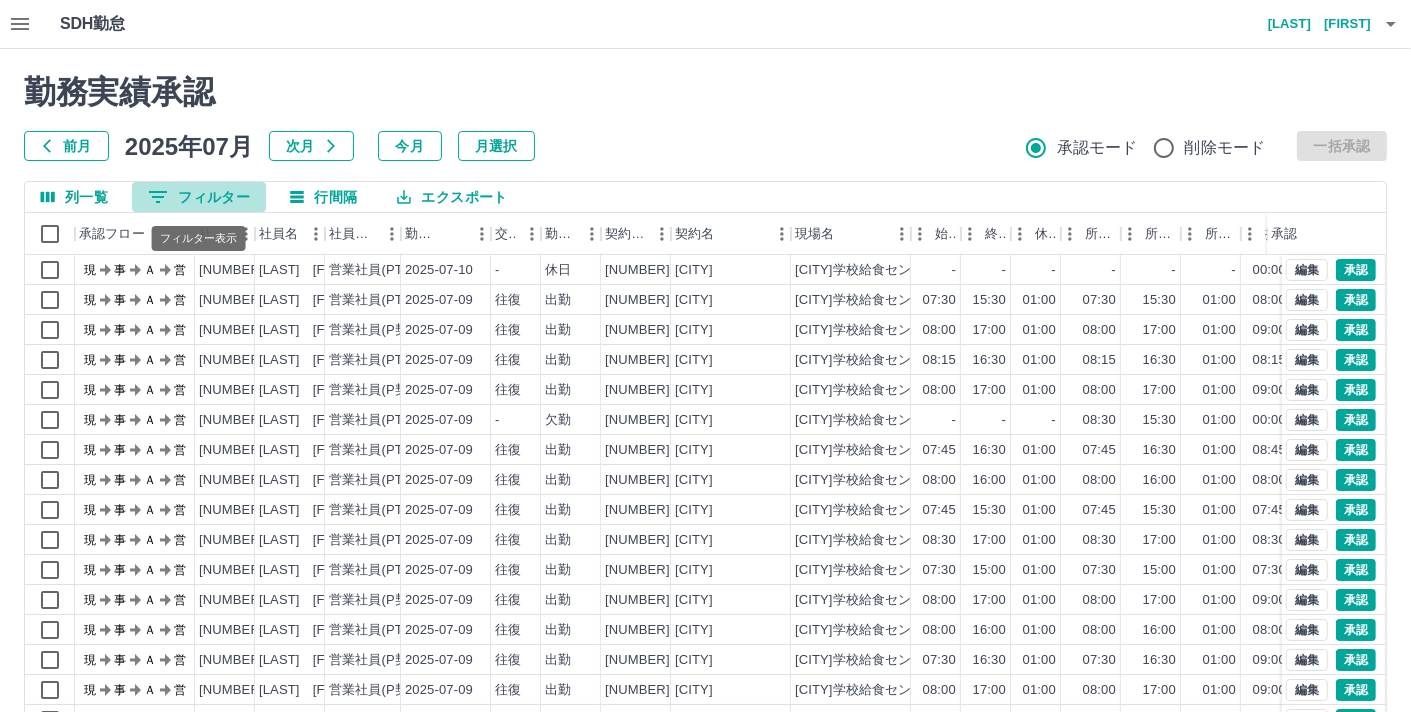 click on "0 フィルター" at bounding box center (199, 197) 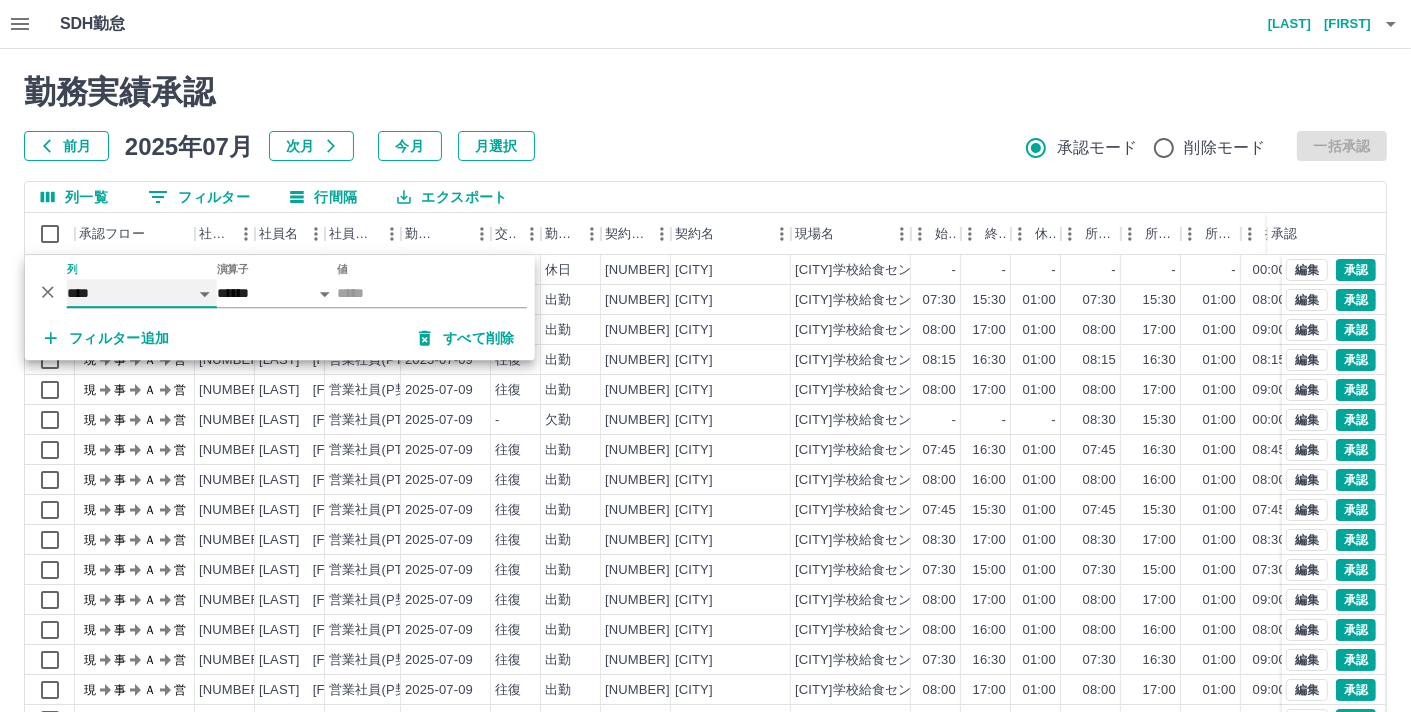 click on "**** *** **** *** *** **** ***** *** *** ** ** ** **** **** **** ** ** *** **** *****" at bounding box center [142, 293] 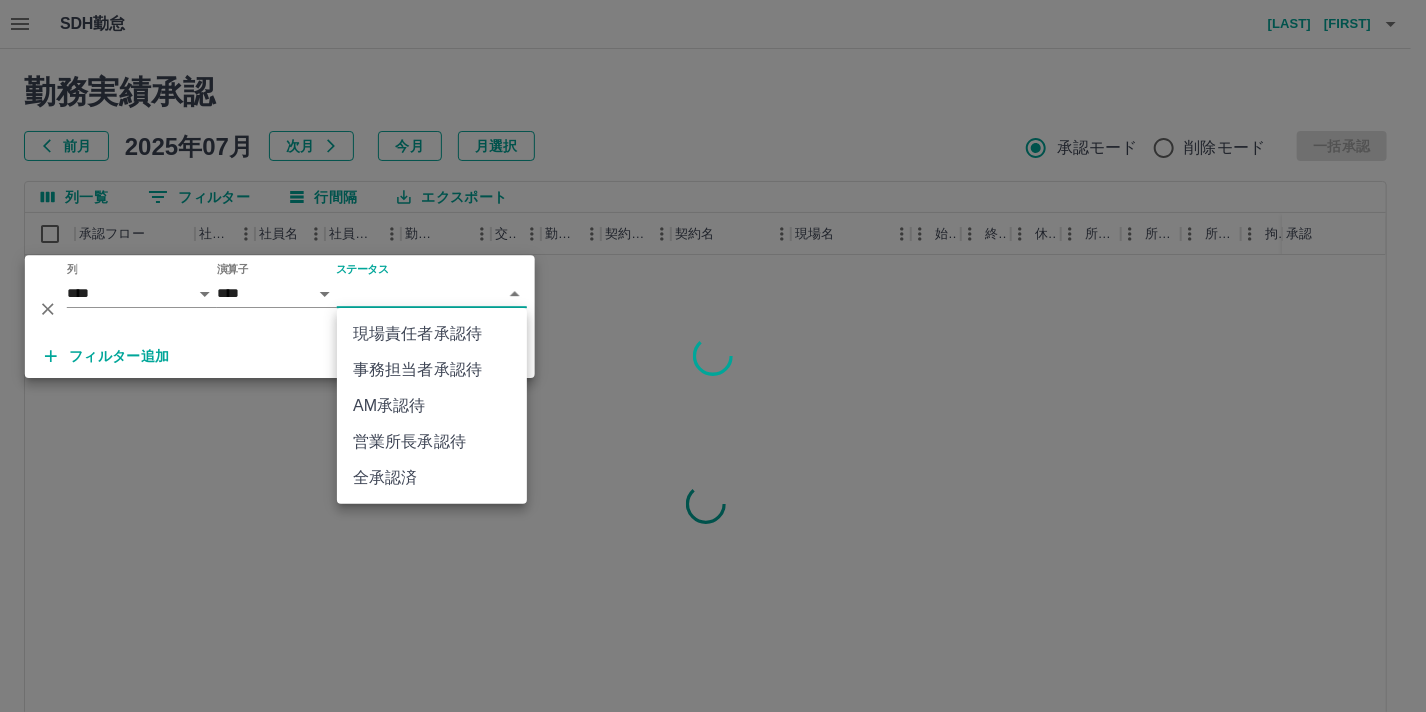 click on "SDH勤怠 [LAST]　[FIRST] 勤務実績承認 前月 2025年07月 次月 今月 月選択 承認モード 削除モード 一括承認 列一覧 0 フィルター 行間隔 エクスポート 承認フロー 社員番号 社員名 社員区分 勤務日 交通費 勤務区分 契約コード 契約名 現場名 始業 終業 休憩 所定開始 所定終業 所定休憩 拘束 勤務 遅刻等 コメント ステータス 承認 ページあたりの行数: 20 ** 1～20 / 484 SDH勤怠 *** ** 列 **** *** **** *** *** **** ***** *** *** ** ** ** **** **** **** ** ** *** **** ***** 演算子 **** ****** ステータス ​ ********* フィルター追加 すべて削除 現場責任者承認待 事務担当者承認待 AM承認待 営業所長承認待 全承認済" at bounding box center (713, 422) 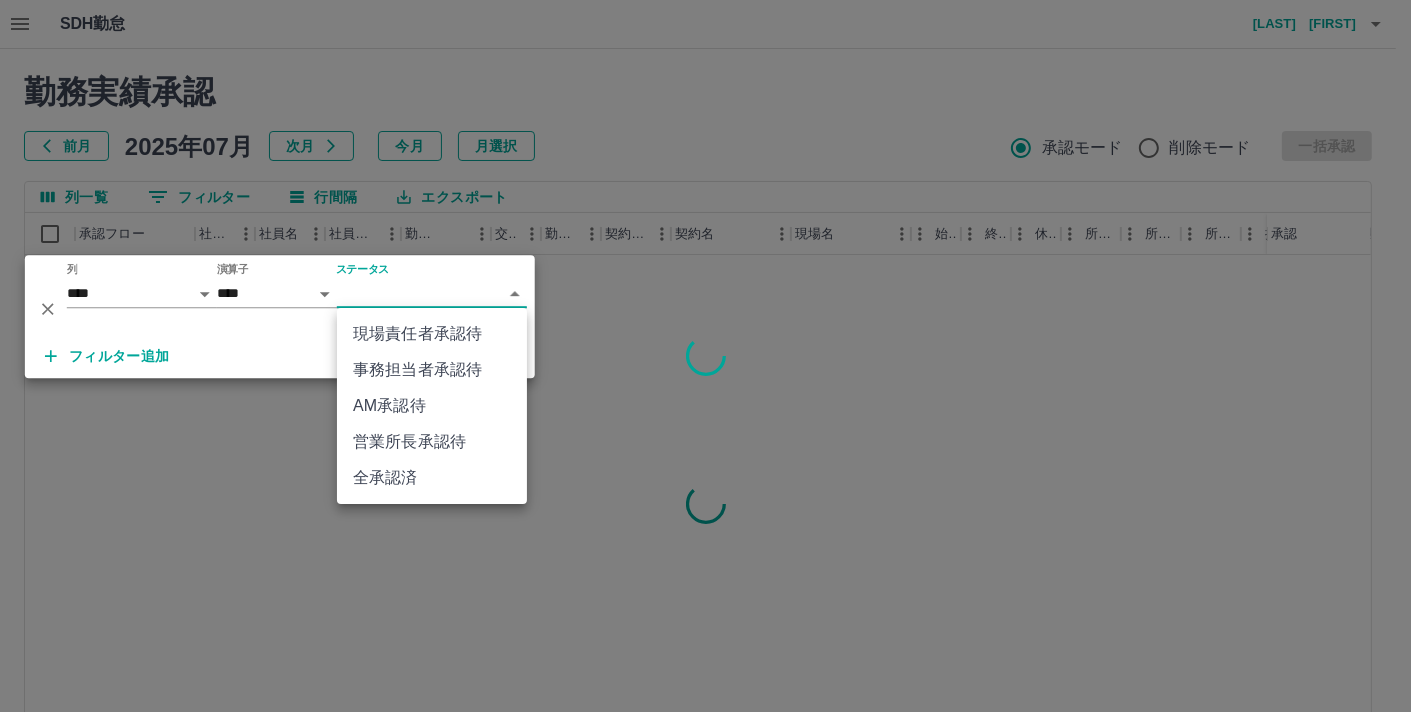 click on "*** ** 列 **** *** **** *** *** **** ***** *** *** ** ** ** **** **** **** ** ** *** **** ***** 演算子 **** ****** ステータス ​ *********" at bounding box center [280, 294] 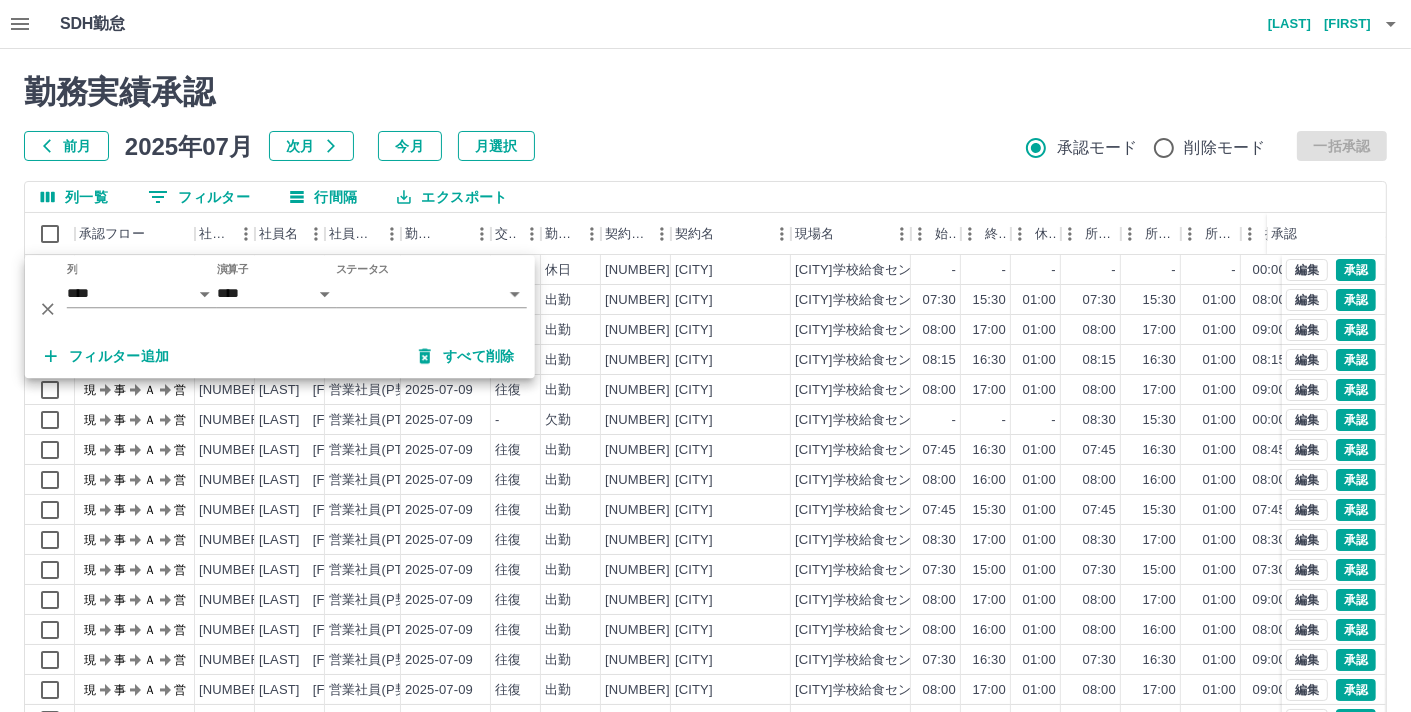 click on "SDH勤怠 [LAST]　[FIRST] 勤務実績承認 前月 2025年07月 次月 今月 月選択 承認モード 削除モード 一括承認 列一覧 0 フィルター 行間隔 エクスポート 承認フロー 社員番号 社員名 社員区分 勤務日 交通費 勤務区分 契約コード 契約名 現場名 始業 終業 休憩 所定開始 所定終業 所定休憩 拘束 勤務 遅刻等 コメント ステータス 承認 現 事 Ａ 営 [NUMBER] [LAST]　[FIRST] 営業社員(PT契約) 2025-07-10  -  休日 [NUMBER] [CITY] [CITY]学校給食センター - - - - - - 00:00 00:00 00:00 現場責任者承認待 現 事 Ａ 営 [NUMBER] [LAST]　[FIRST] 営業社員(PT契約) 2025-07-09 往復 出勤 [NUMBER] [CITY] [CITY]学校給食センター 07:30 15:30 01:00 07:30 15:30 01:00 08:00 07:00 00:00 現場責任者承認待 現 事 Ａ 営 [NUMBER] [LAST]　[FIRST] 営業社員(P契約) 2025-07-09 往復 出勤 [NUMBER] [CITY] [CITY]学校給食センター 08:00 17:00 01:00 08:00 17:00 現" at bounding box center [705, 422] 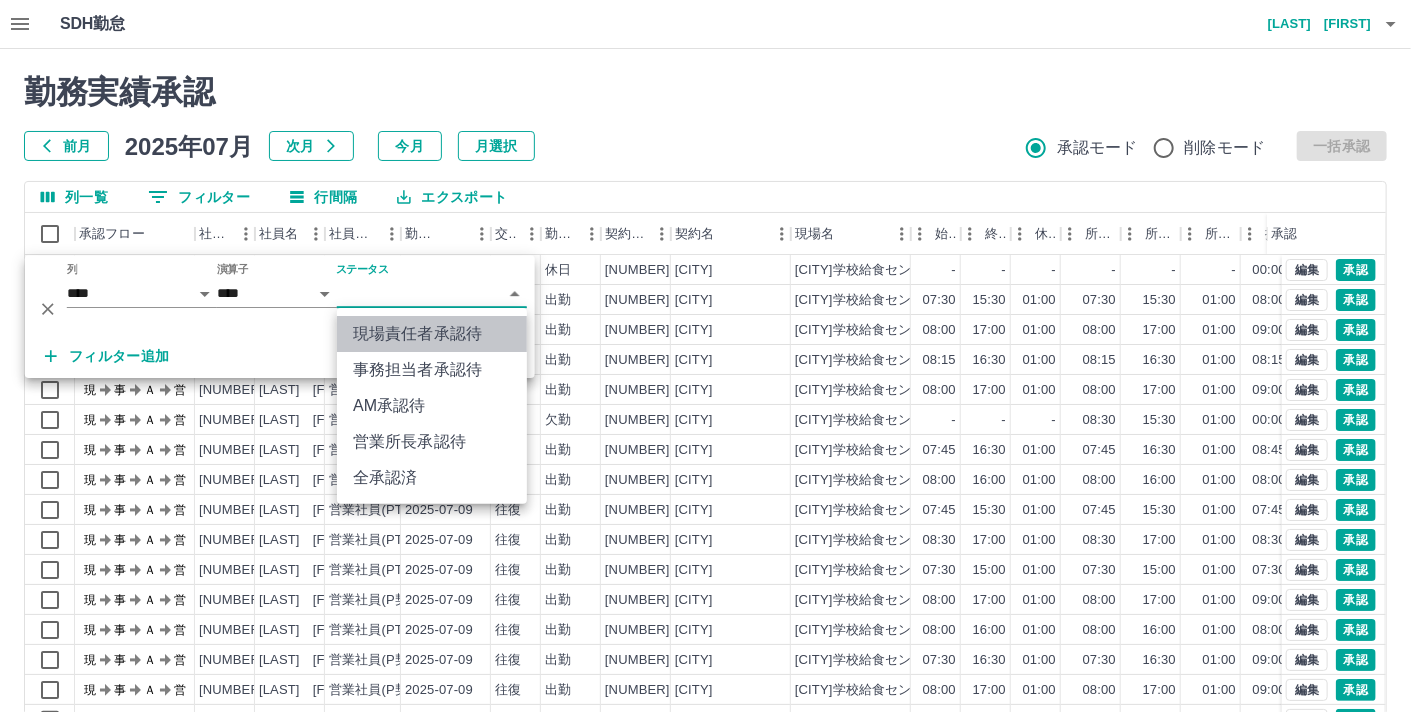 click on "現場責任者承認待" at bounding box center [432, 334] 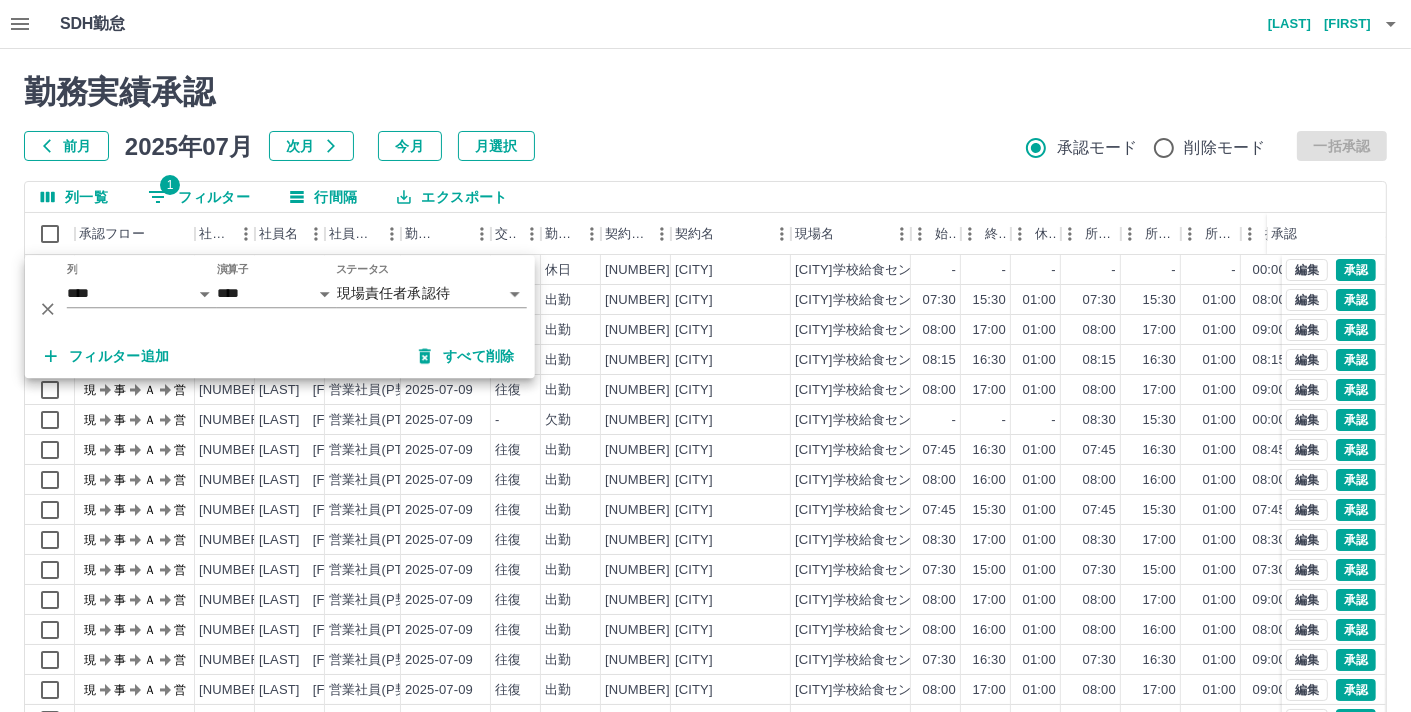 click on "前月 2025年07月 次月 今月 月選択 承認モード 削除モード 一括承認" at bounding box center [705, 146] 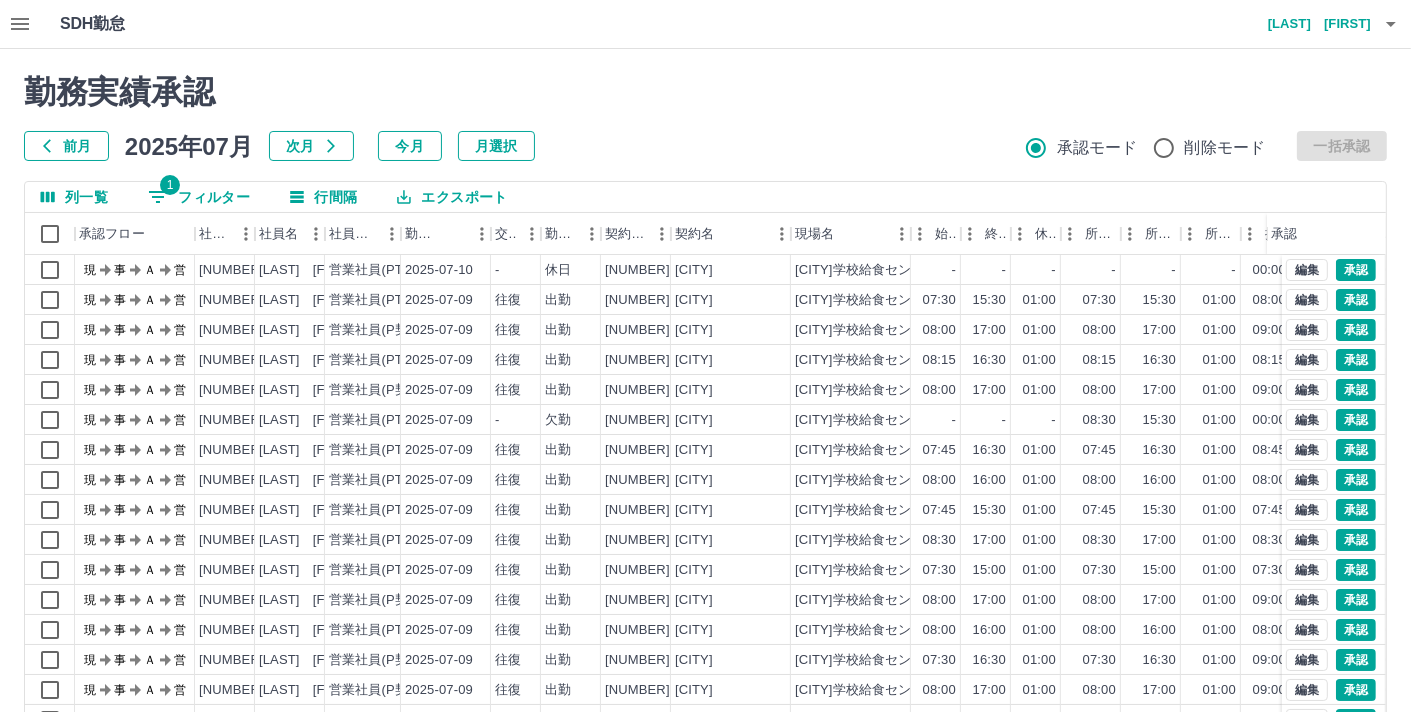 scroll, scrollTop: 101, scrollLeft: 0, axis: vertical 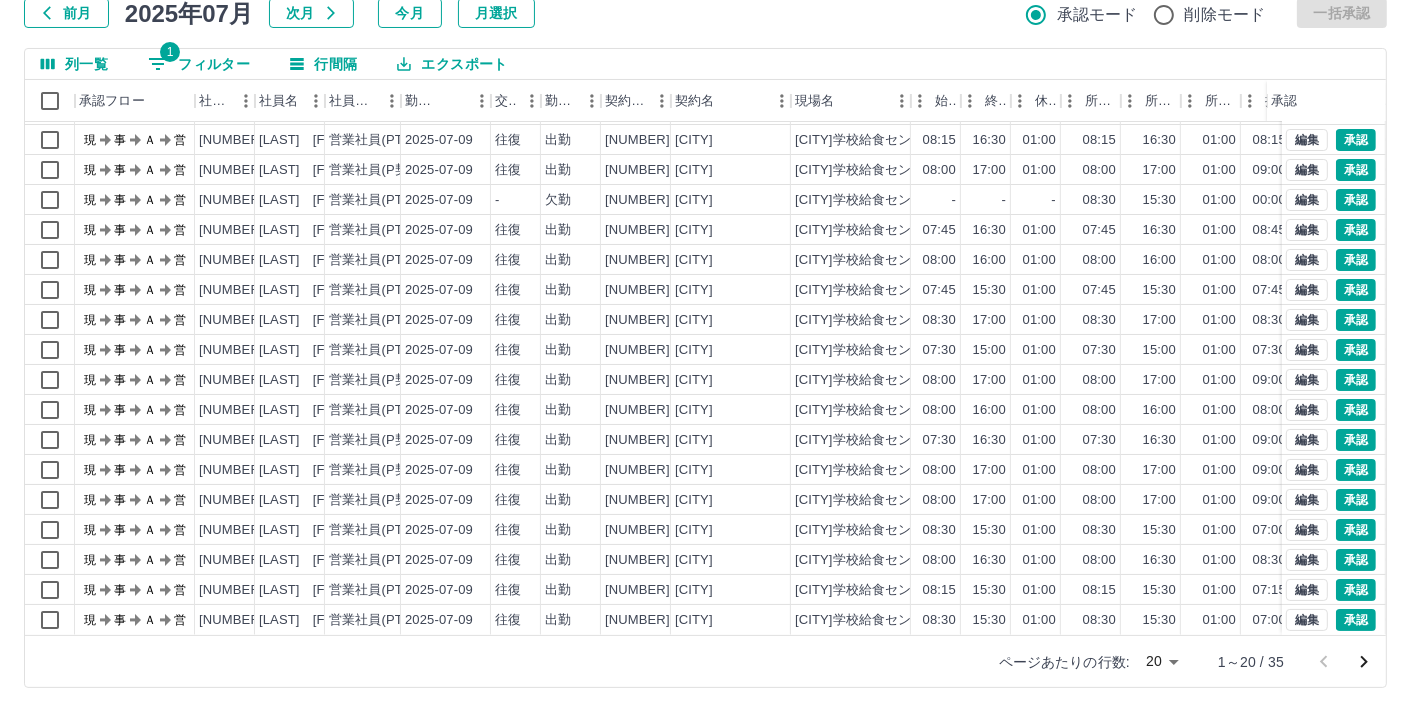 click on "SDH勤怠 [LAST]　[FIRST] 勤務実績承認 前月 2025年07月 次月 今月 月選択 承認モード 削除モード 一括承認 列一覧 1 フィルター 行間隔 エクスポート 承認フロー 社員番号 社員名 社員区分 勤務日 交通費 勤務区分 契約コード 契約名 現場名 始業 終業 休憩 所定開始 所定終業 所定休憩 拘束 勤務 遅刻等 コメント ステータス 承認 現 事 Ａ 営 [NUMBER] [LAST]　[FIRST] 営業社員(PT契約) 2025-07-09 往復 出勤 [NUMBER] [CITY] [CITY]学校給食センター 07:30 15:30 01:00 07:30 15:30 01:00 08:00 07:00 00:00 現場責任者承認待 現 事 Ａ 営 [NUMBER] [LAST]　[FIRST] 営業社員(P契約) 2025-07-09 往復 出勤 [NUMBER] [CITY] [CITY]学校給食センター 08:00 17:00 01:00 08:00 17:00 01:00 09:00 08:00 00:00 現場責任者承認待 現 事 Ａ 営 [NUMBER] [LAST]　[FIRST] 営業社員(PT契約) 2025-07-09 往復 出勤 [NUMBER] [CITY] [CITY]学校給食センター 08:15" at bounding box center (705, 289) 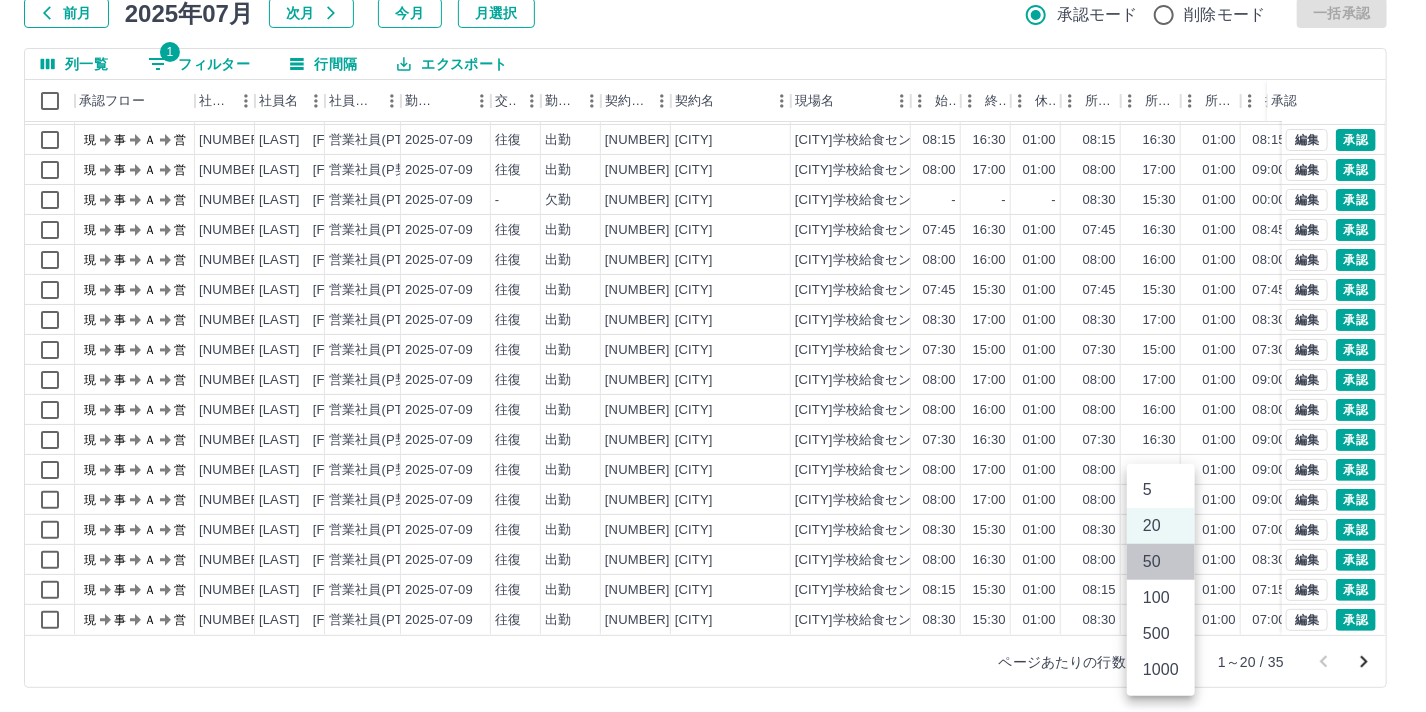 click on "50" at bounding box center (1161, 562) 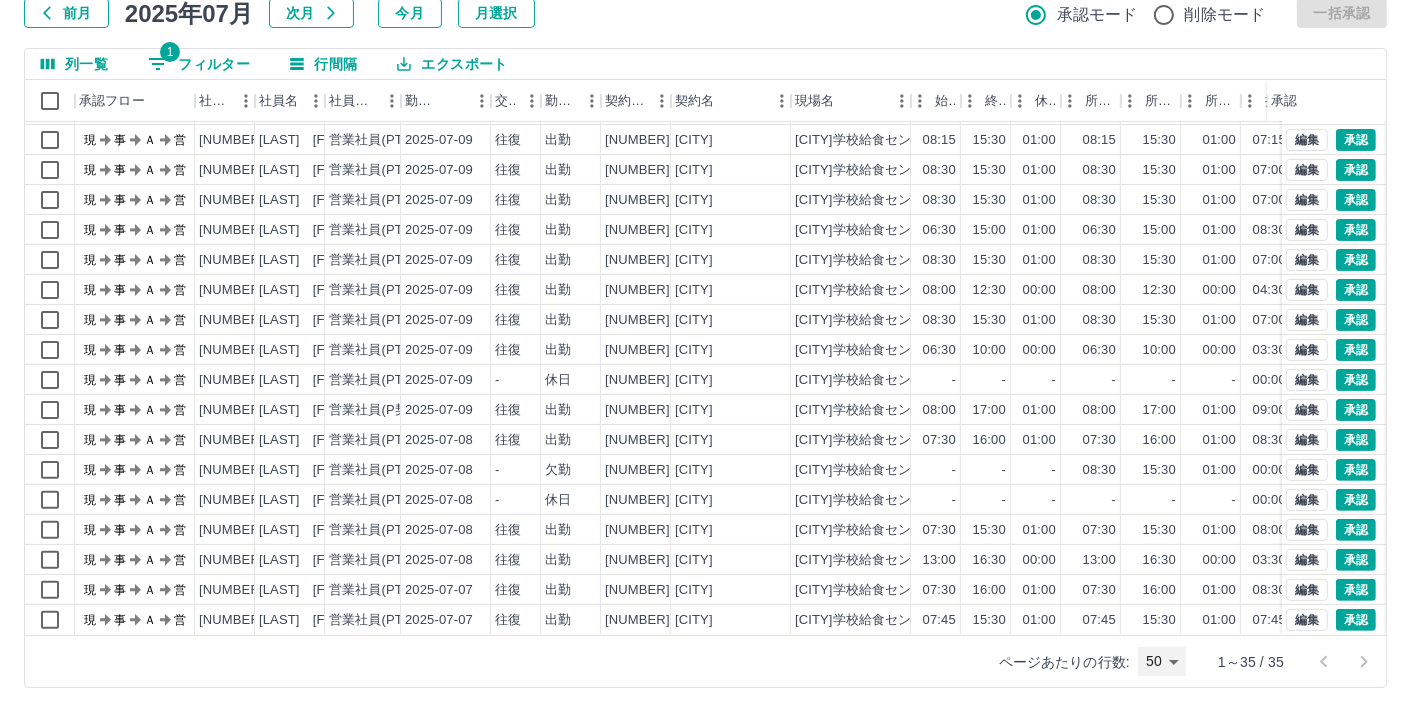 scroll, scrollTop: 551, scrollLeft: 0, axis: vertical 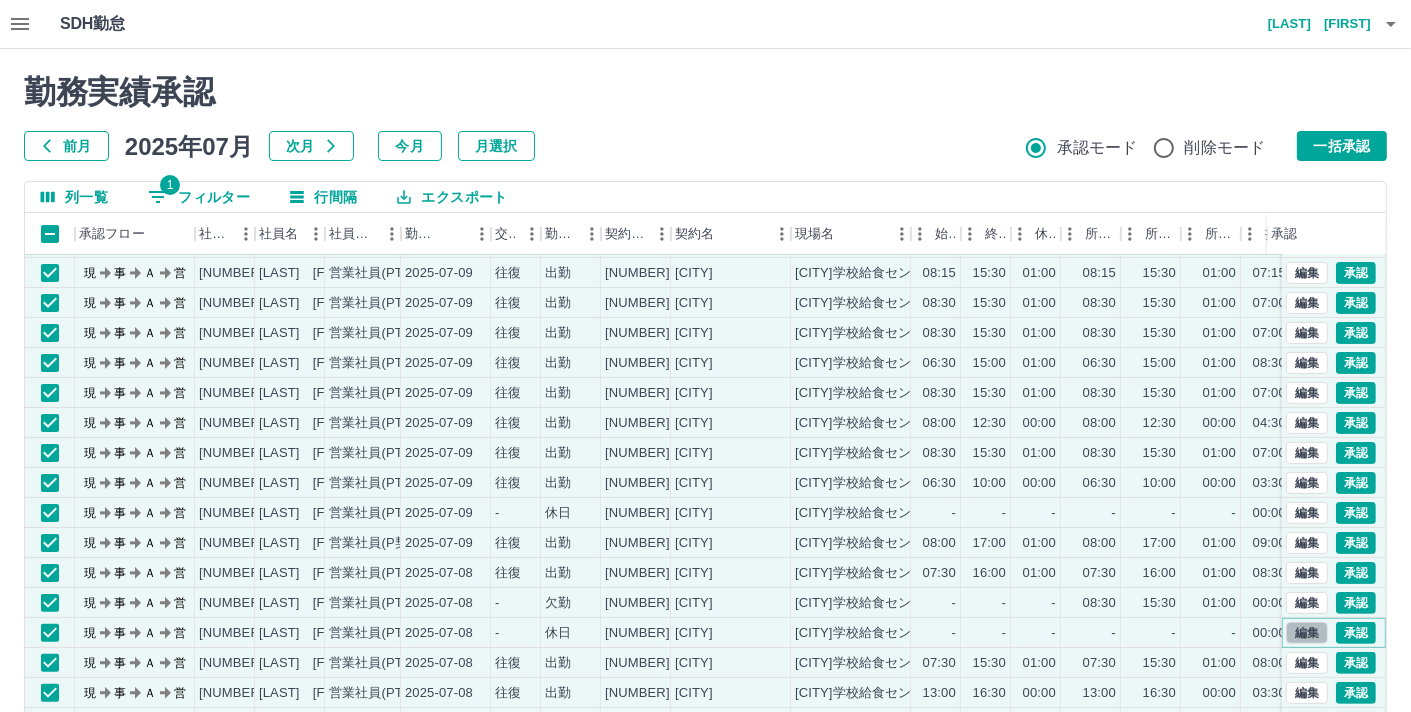 click on "編集" at bounding box center [1307, 633] 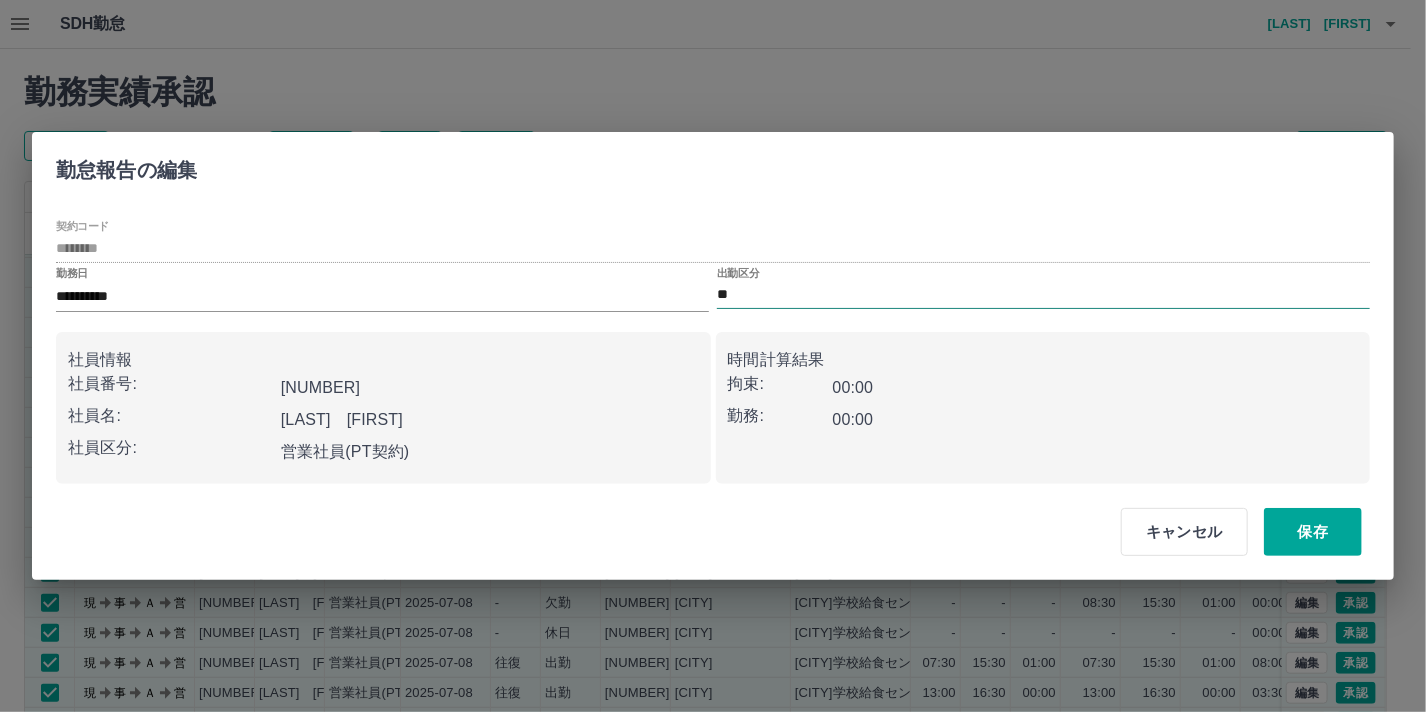 click on "**" at bounding box center [1043, 295] 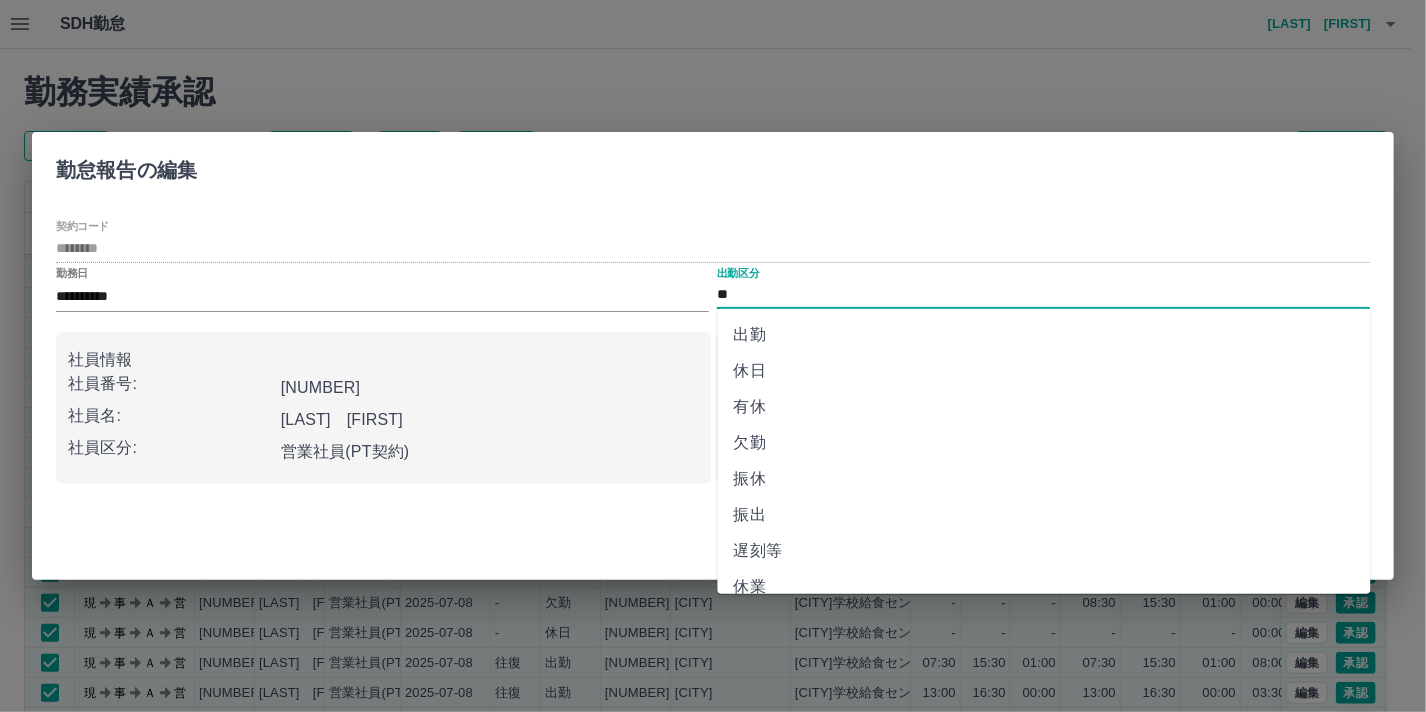 click on "欠勤" at bounding box center (1044, 443) 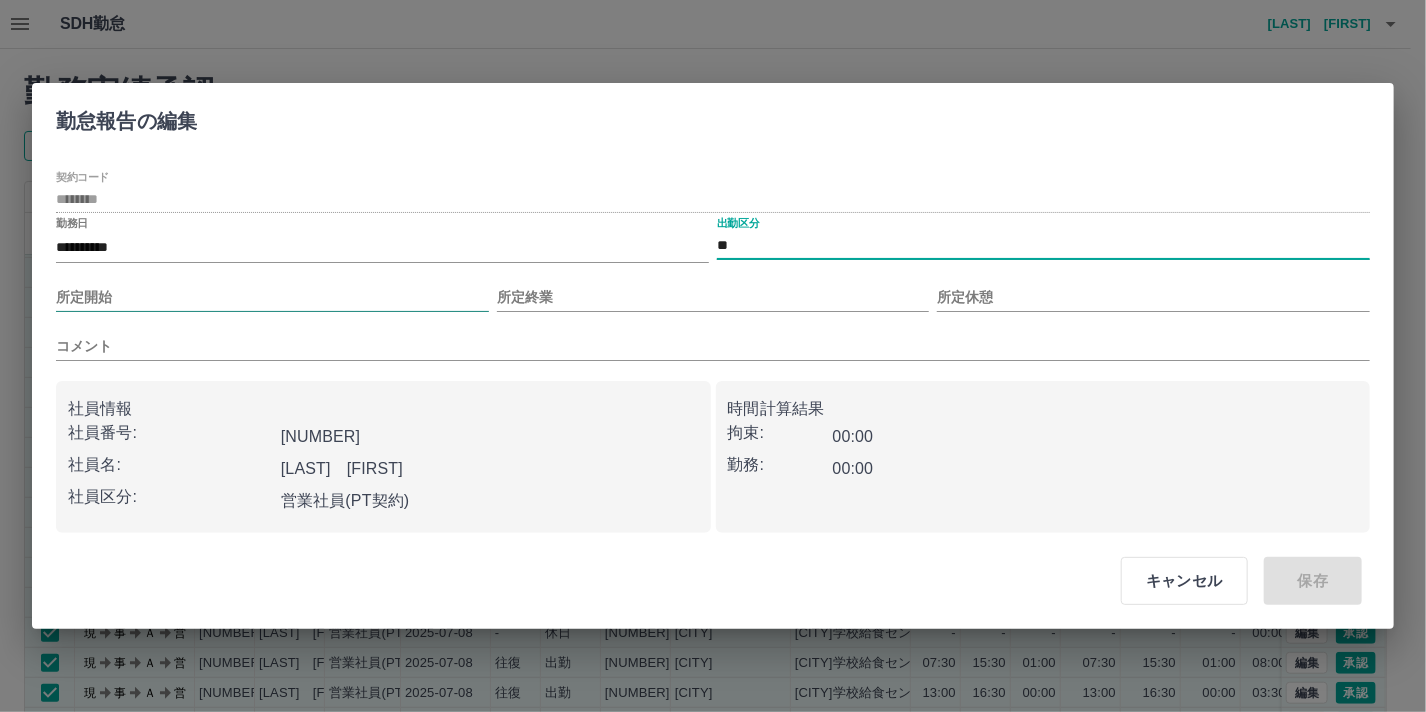 click on "所定開始" at bounding box center [272, 297] 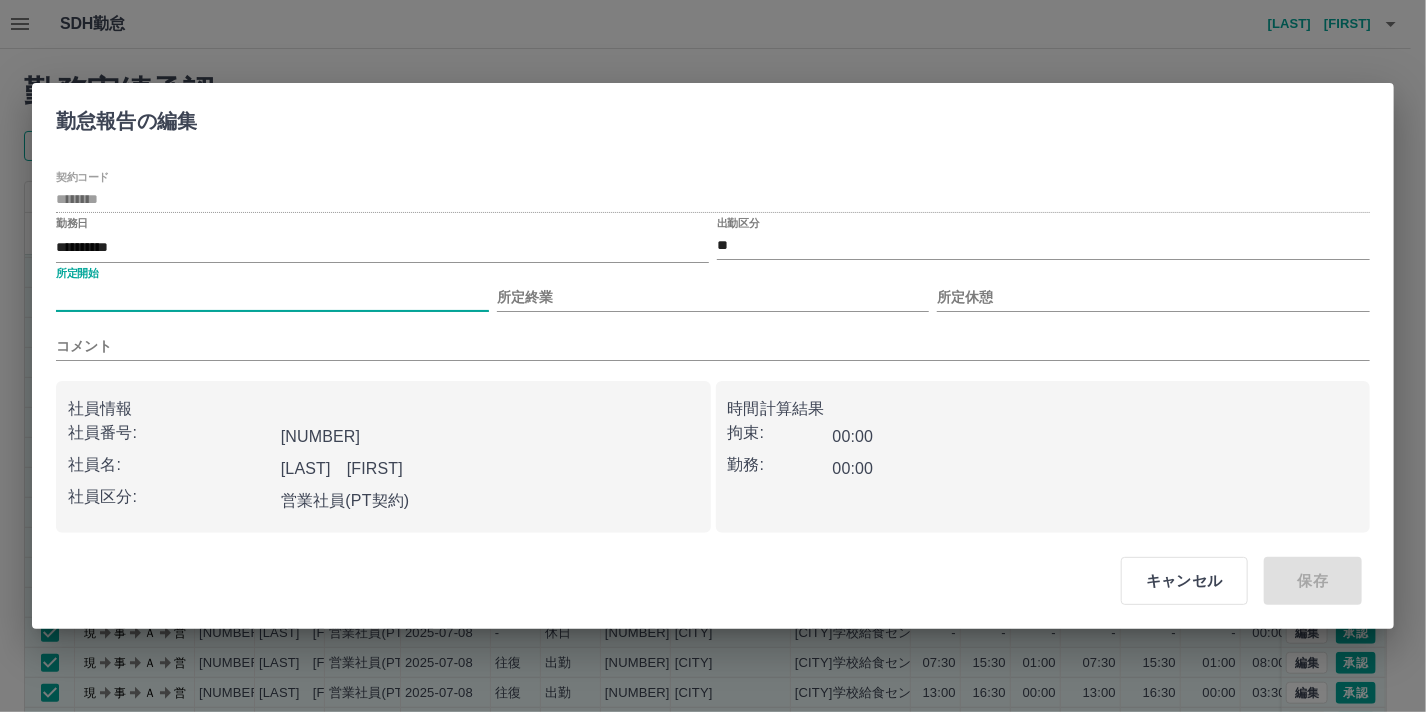 type on "****" 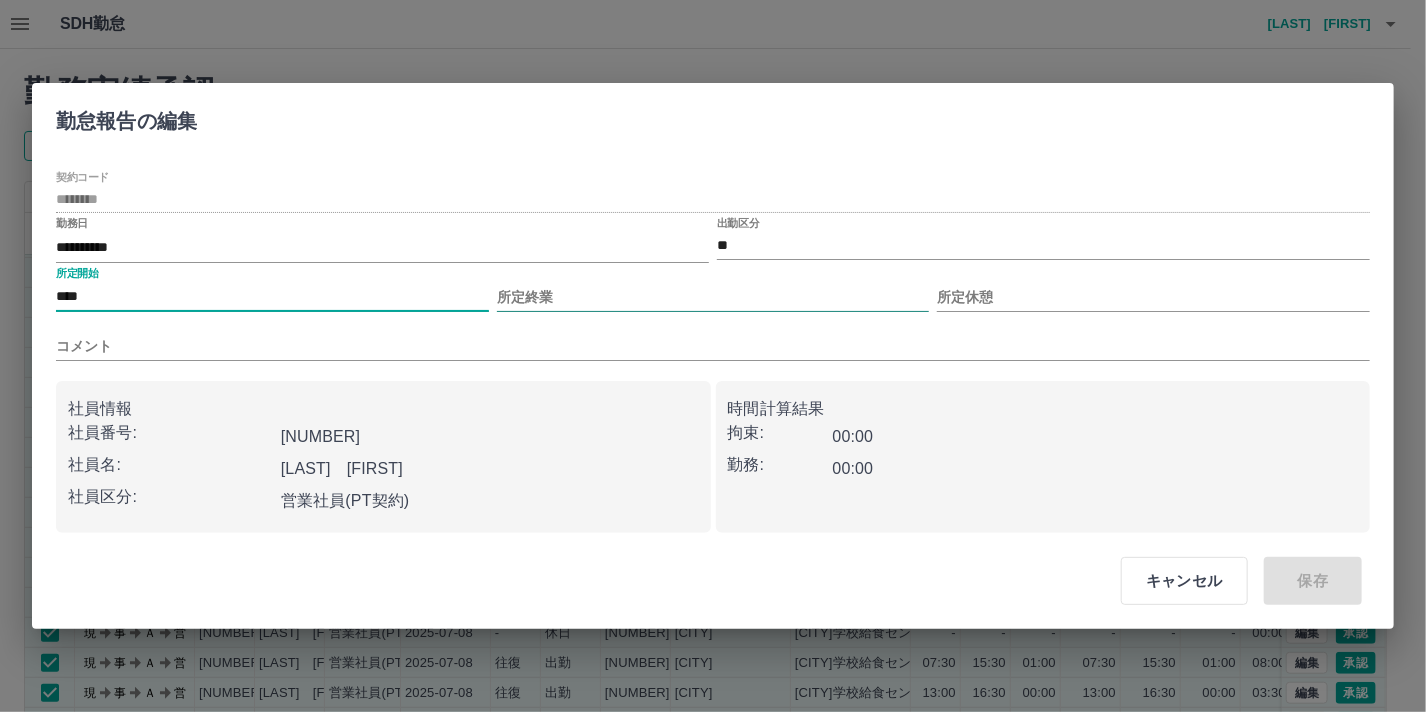click on "所定終業" at bounding box center [713, 297] 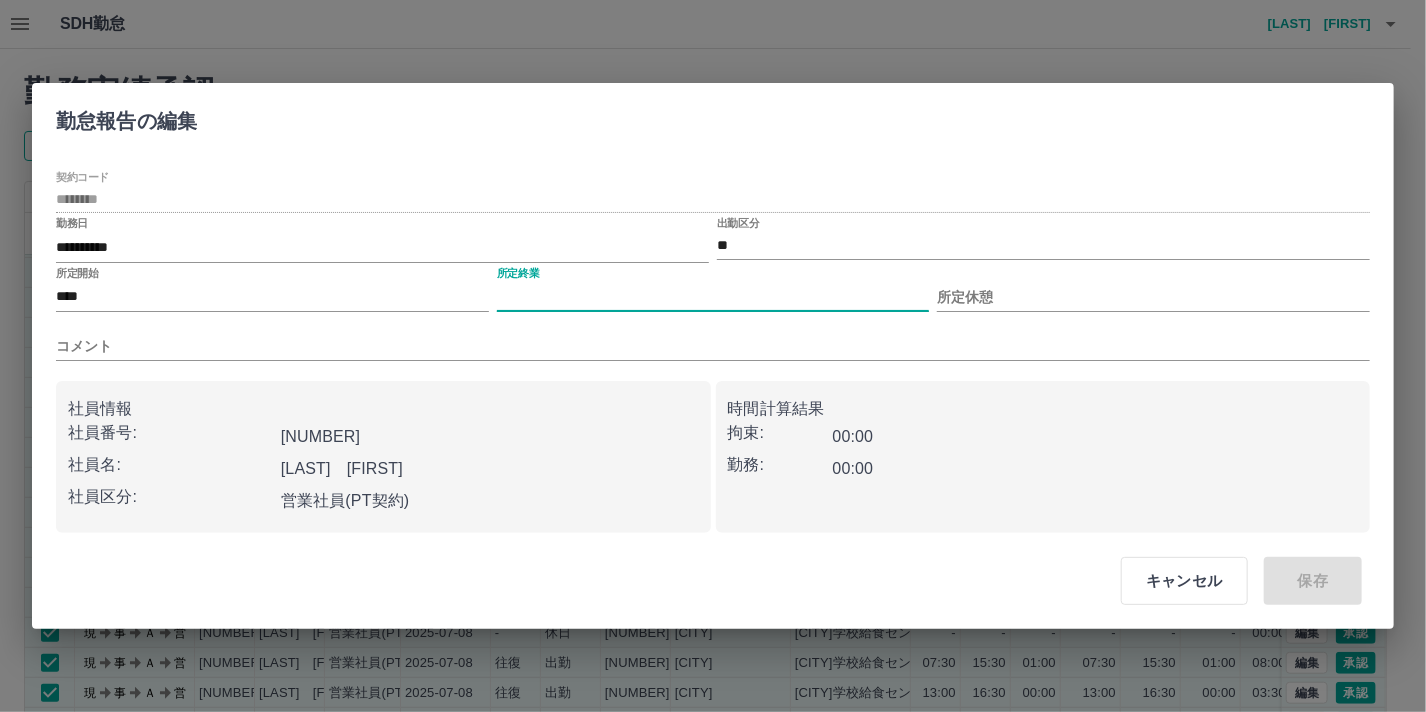 type on "****" 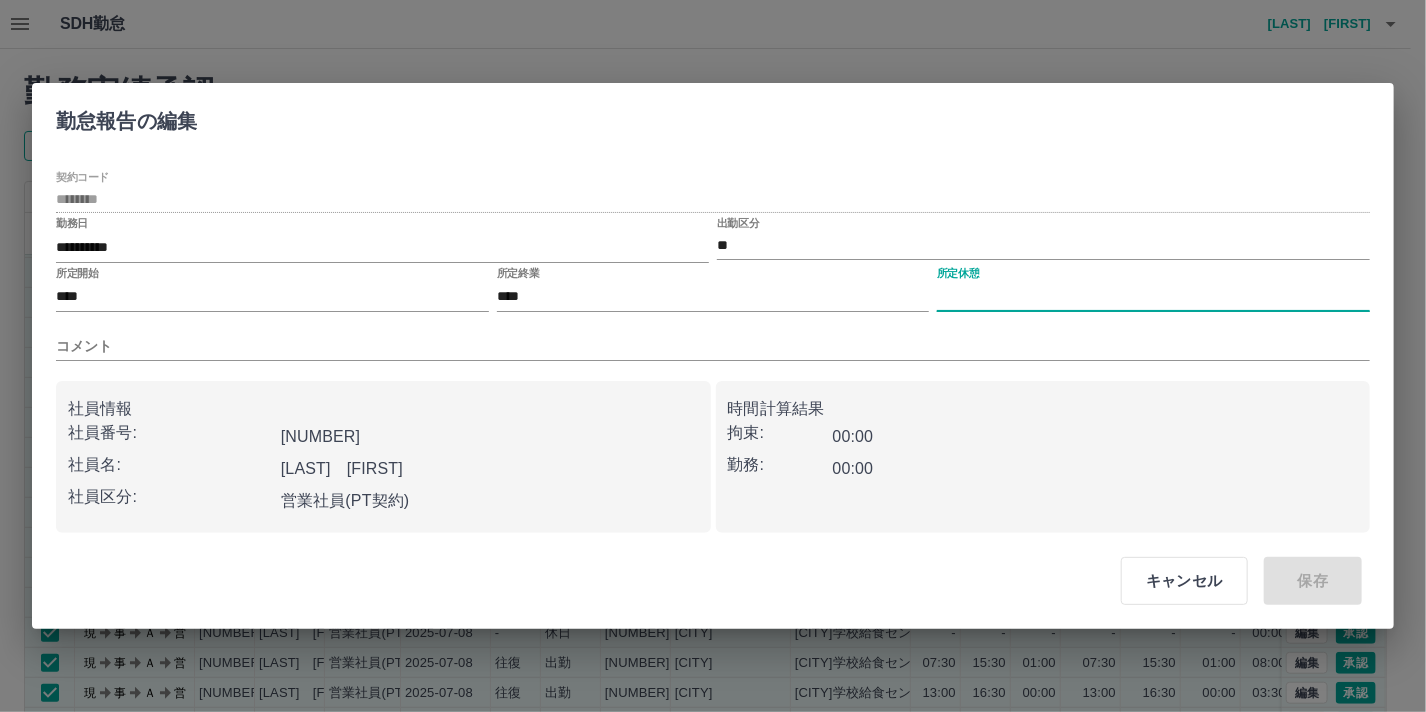 click on "所定休憩" at bounding box center [1153, 297] 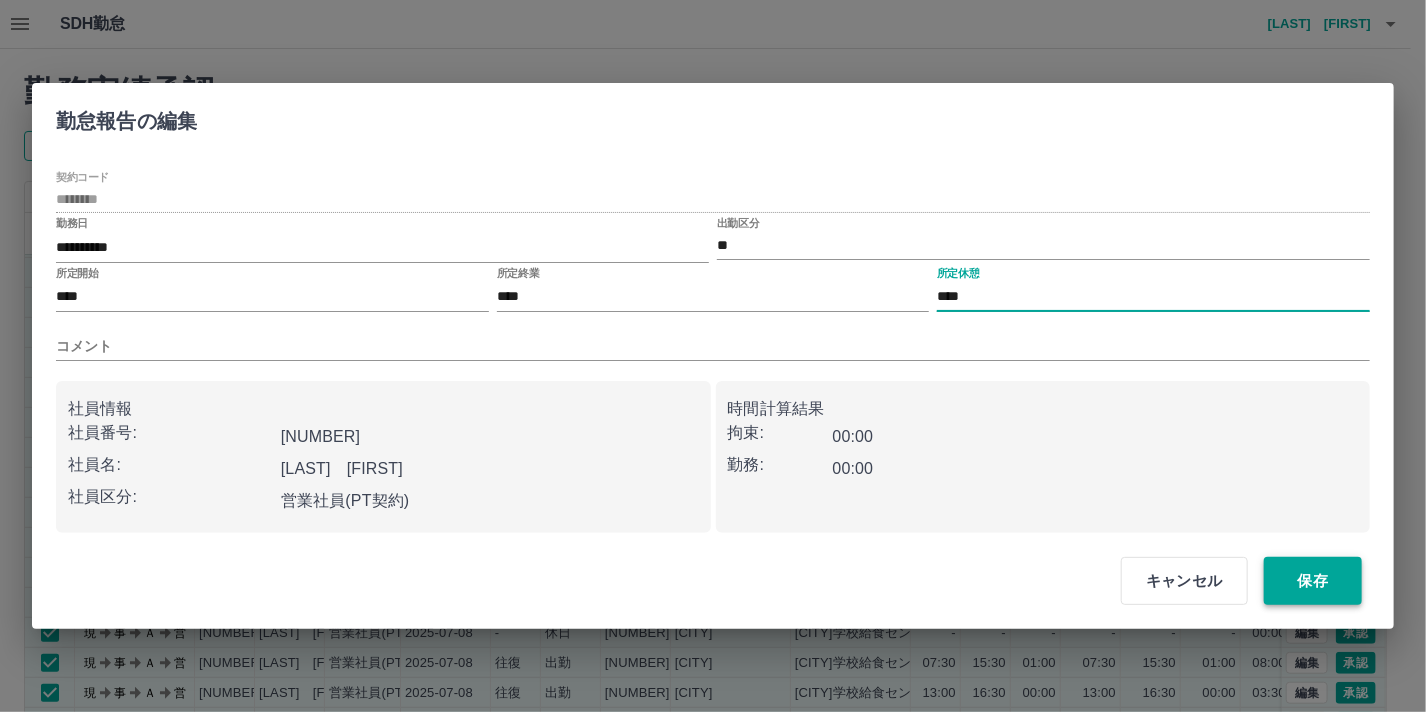 click on "保存" at bounding box center (1313, 581) 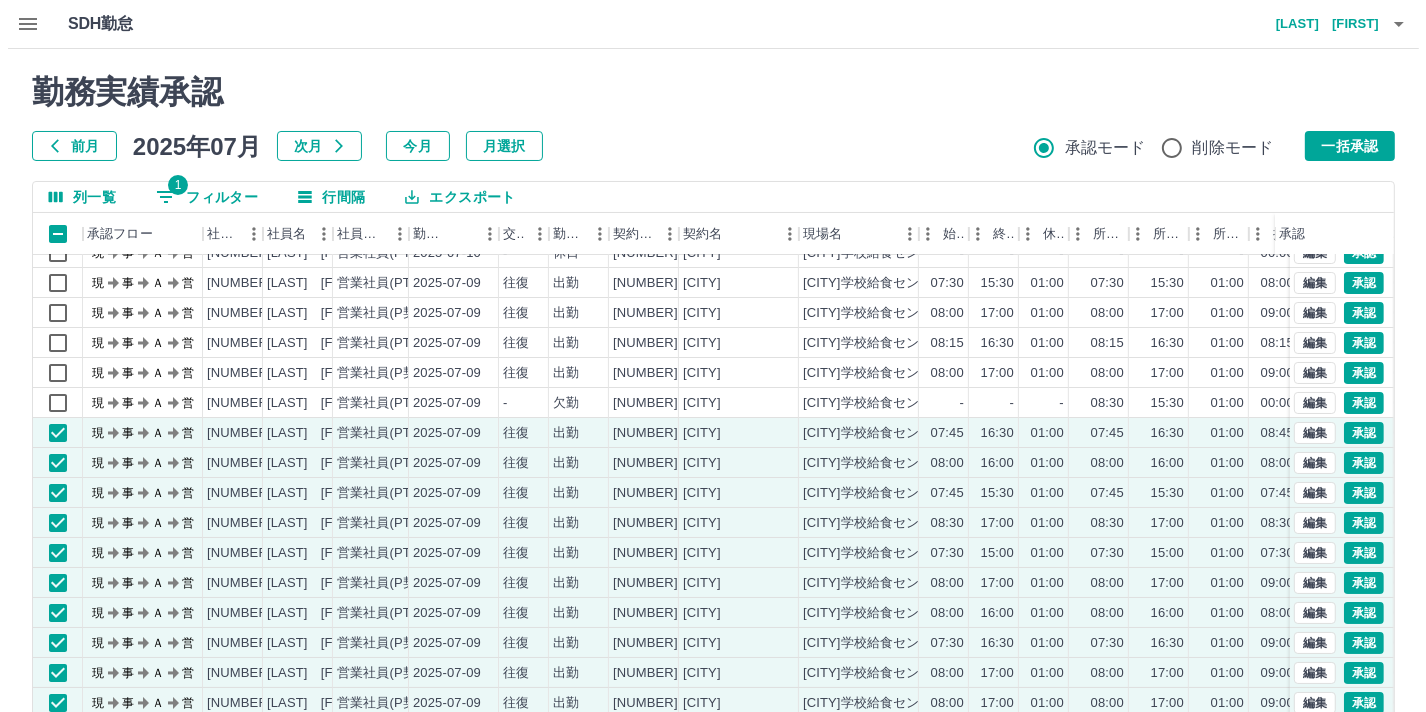 scroll, scrollTop: 0, scrollLeft: 0, axis: both 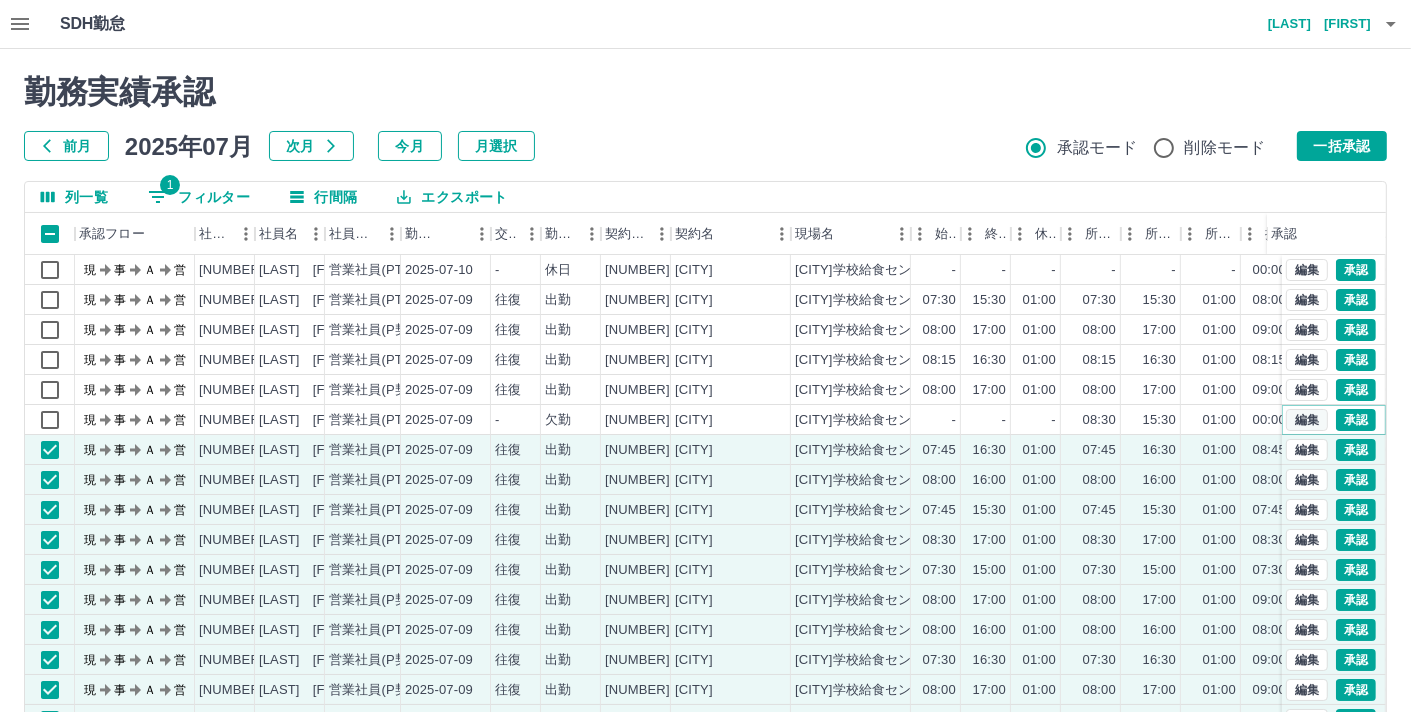 click on "編集" at bounding box center (1307, 420) 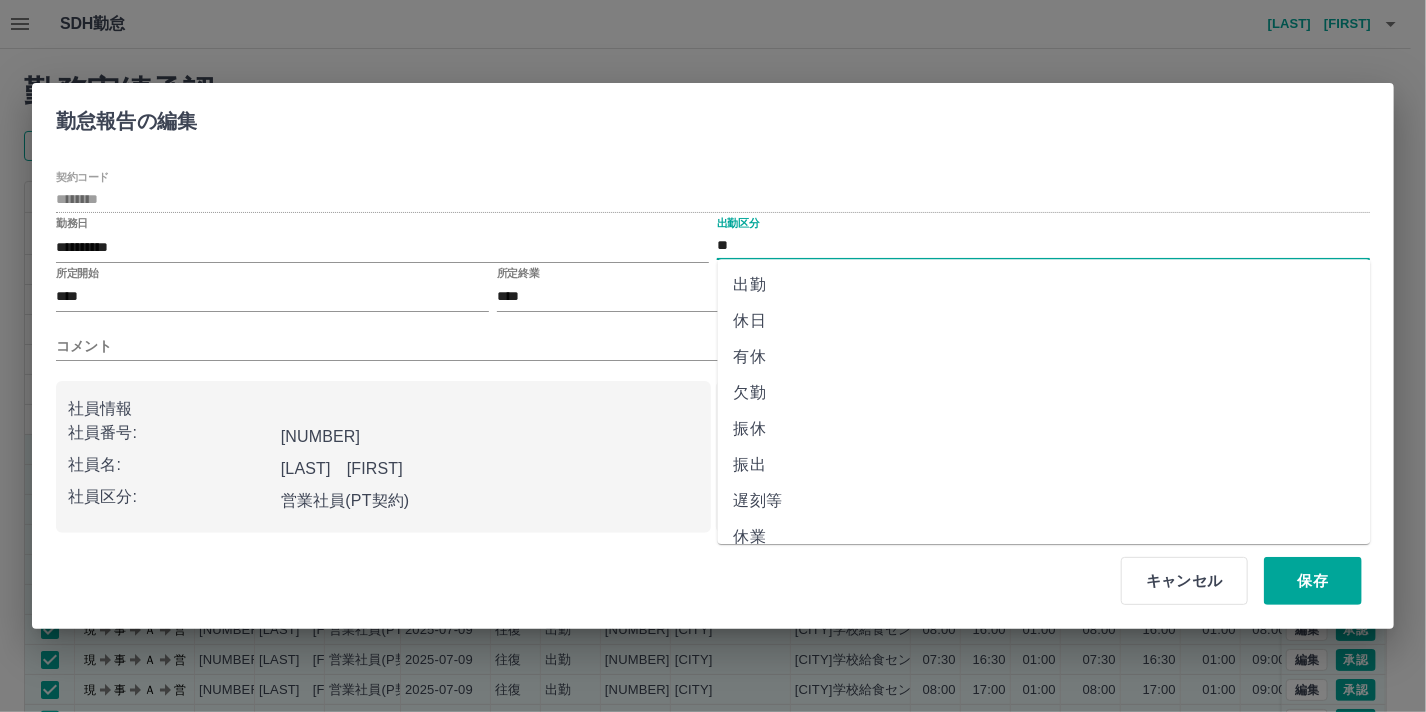 click on "**" at bounding box center [1043, 245] 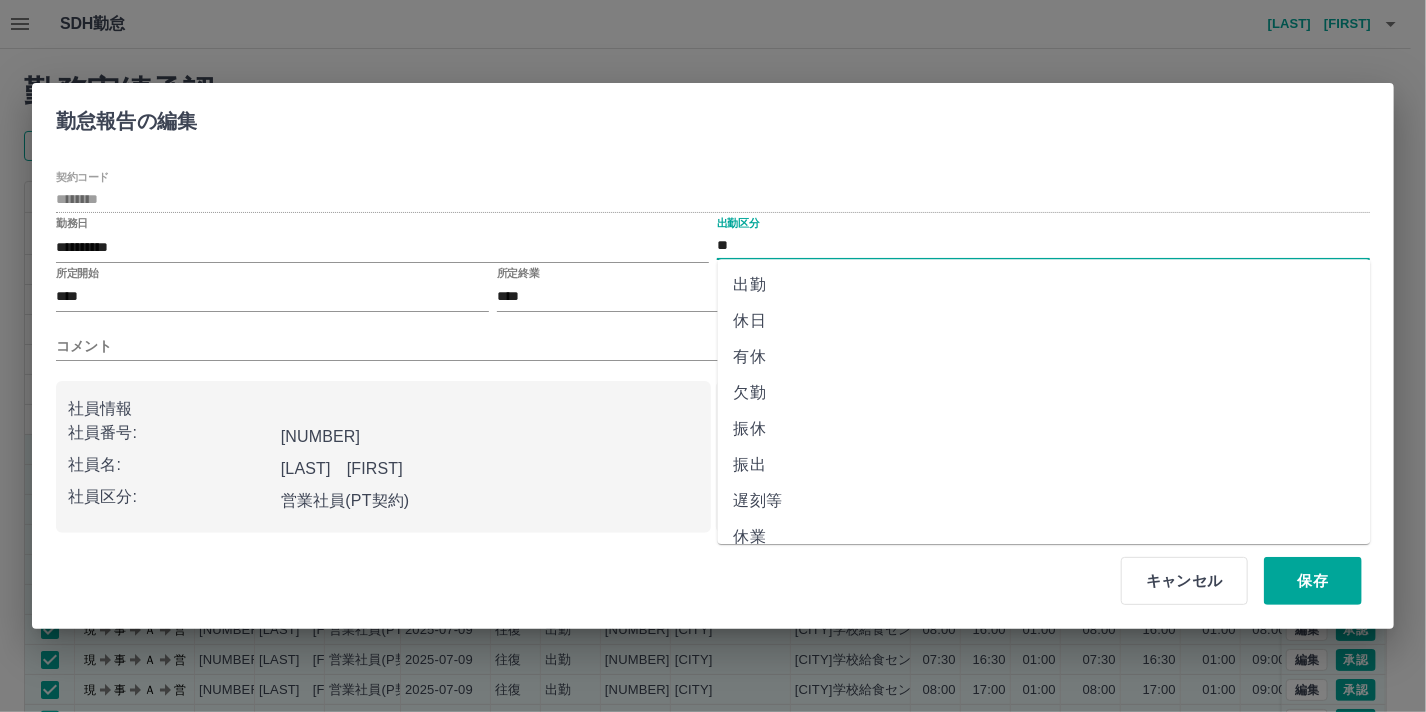 drag, startPoint x: 756, startPoint y: 234, endPoint x: 757, endPoint y: 315, distance: 81.00617 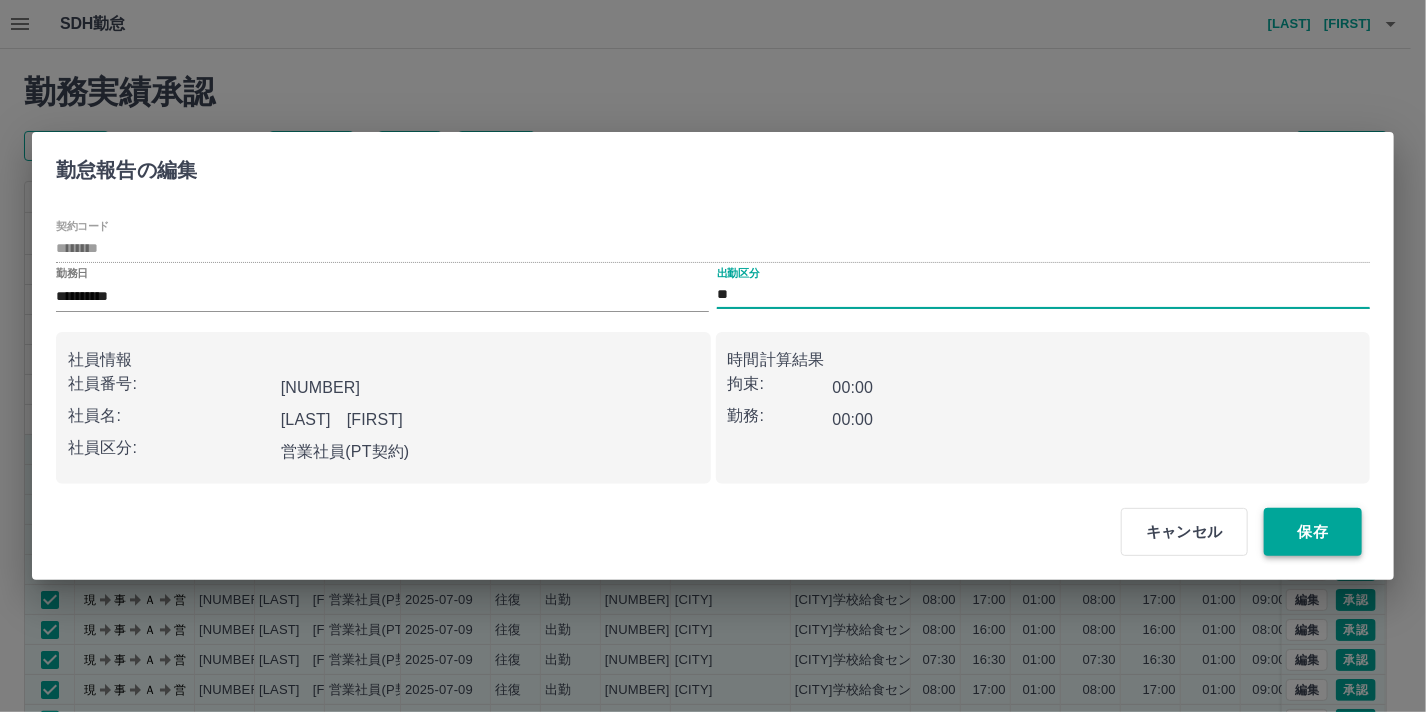 click on "保存" at bounding box center [1313, 532] 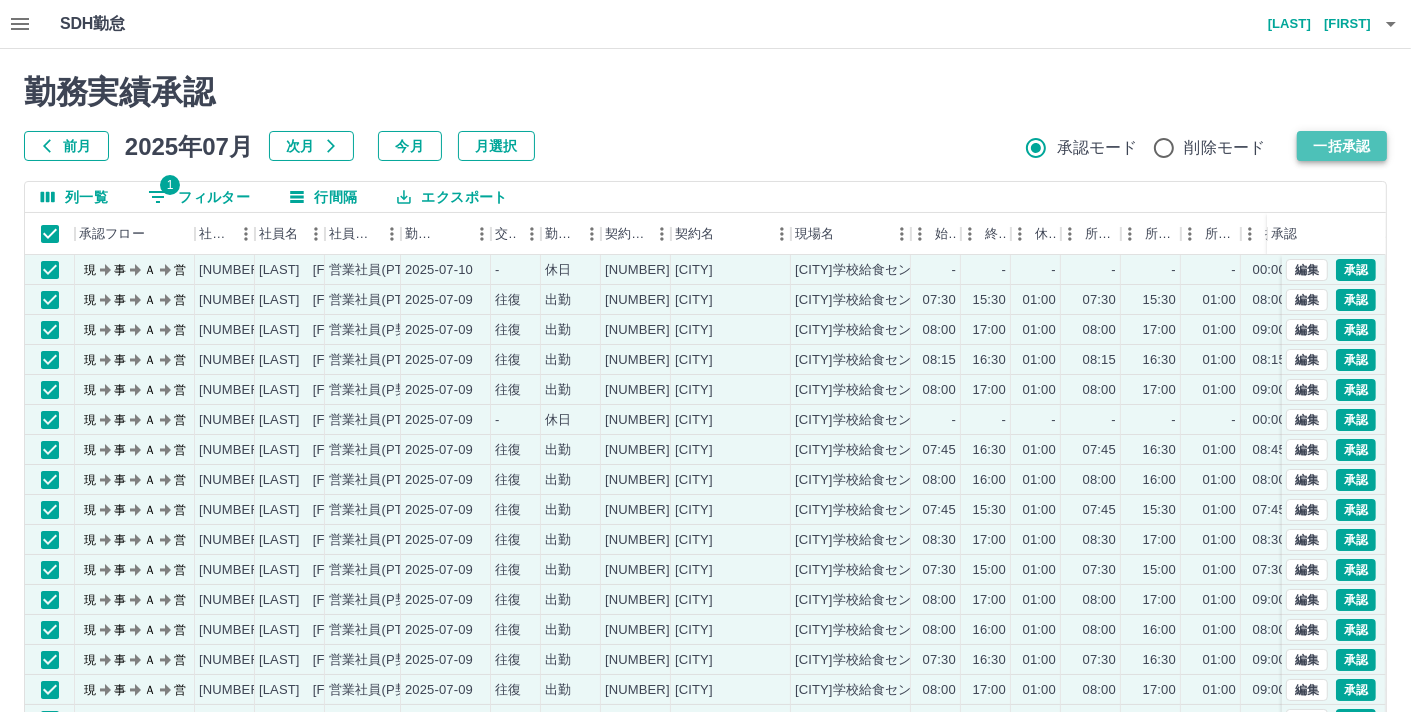 click on "一括承認" at bounding box center [1342, 146] 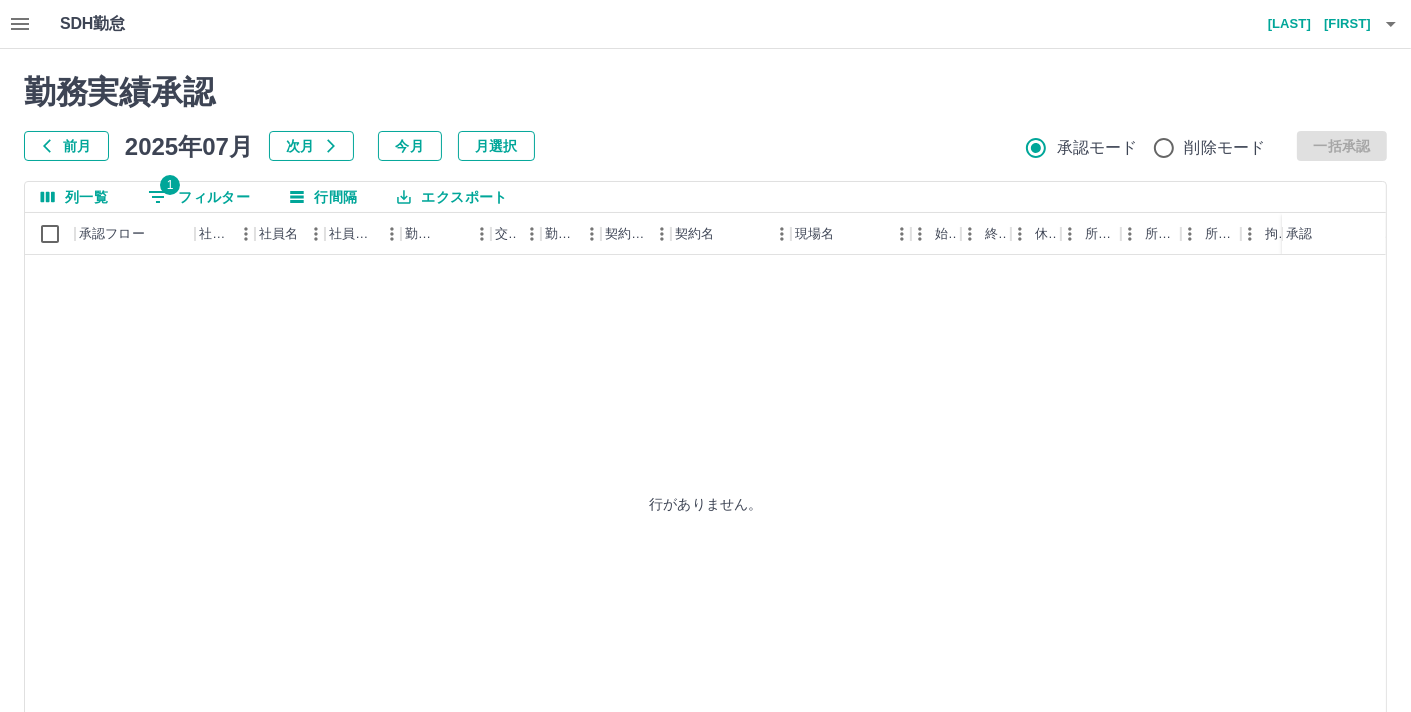 click on "[LAST]　[FIRST]" at bounding box center [1311, 24] 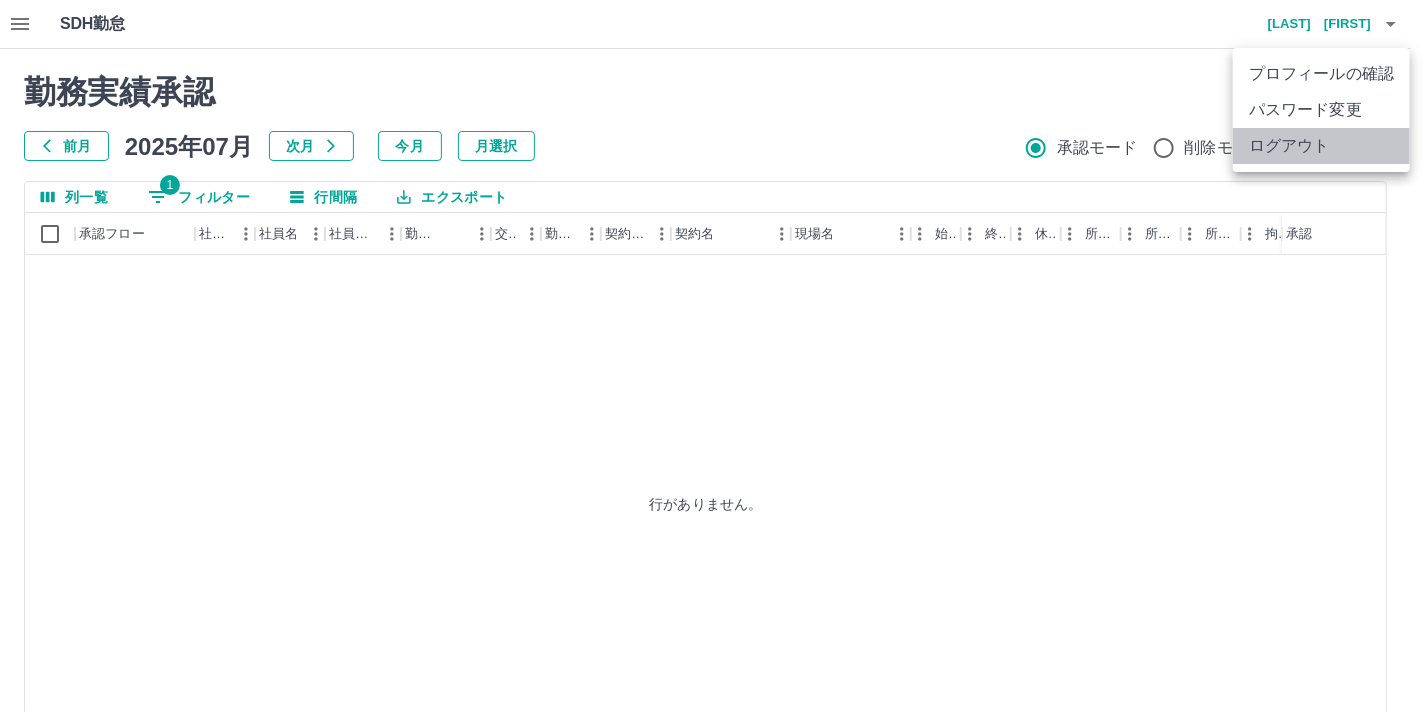 click on "ログアウト" at bounding box center (1321, 146) 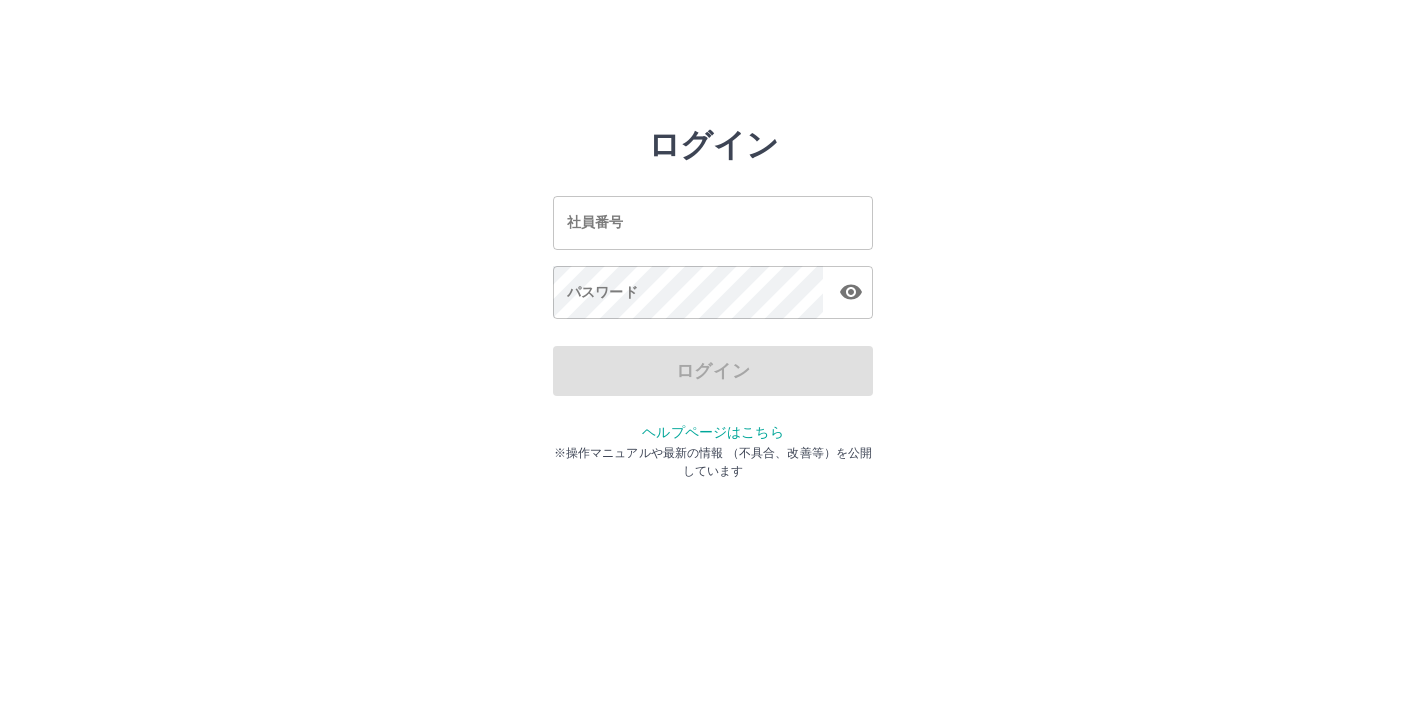scroll, scrollTop: 0, scrollLeft: 0, axis: both 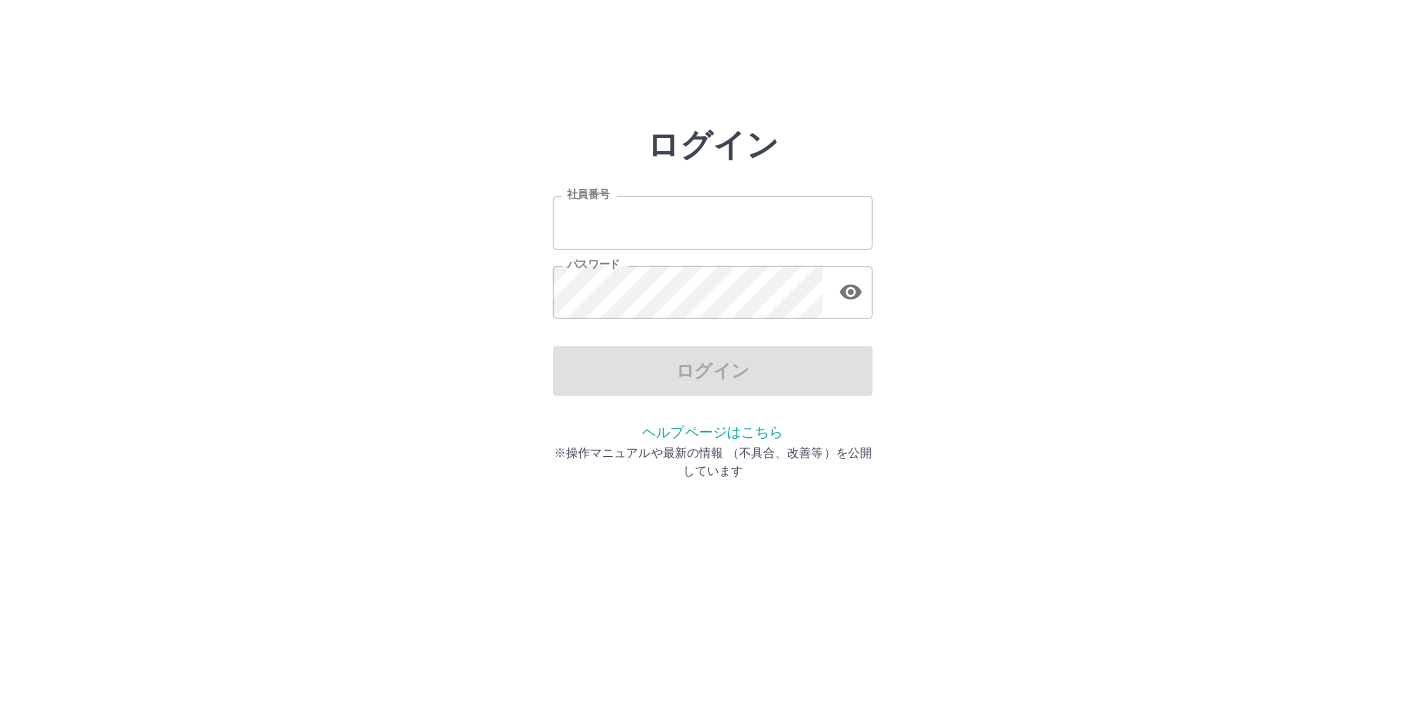 type on "*******" 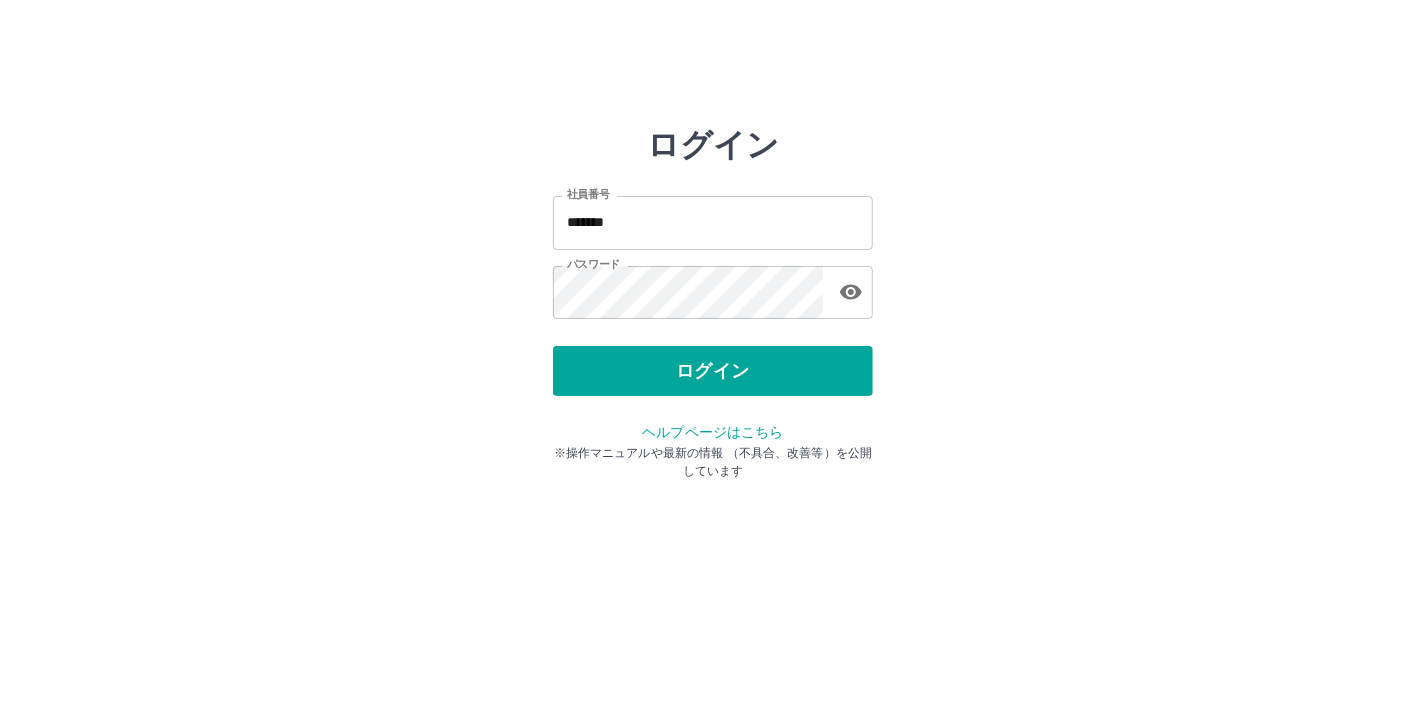 click on "ログイン" at bounding box center (713, 371) 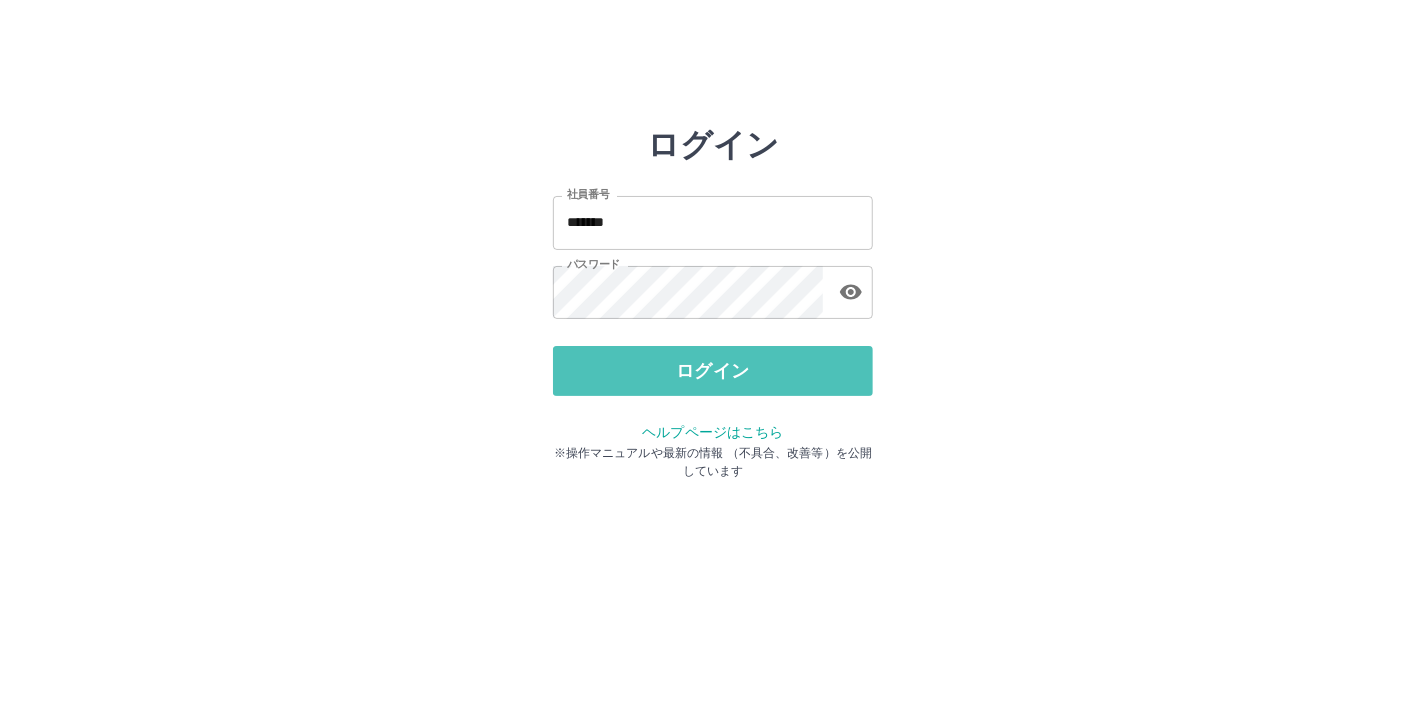 click on "ログイン" at bounding box center (713, 371) 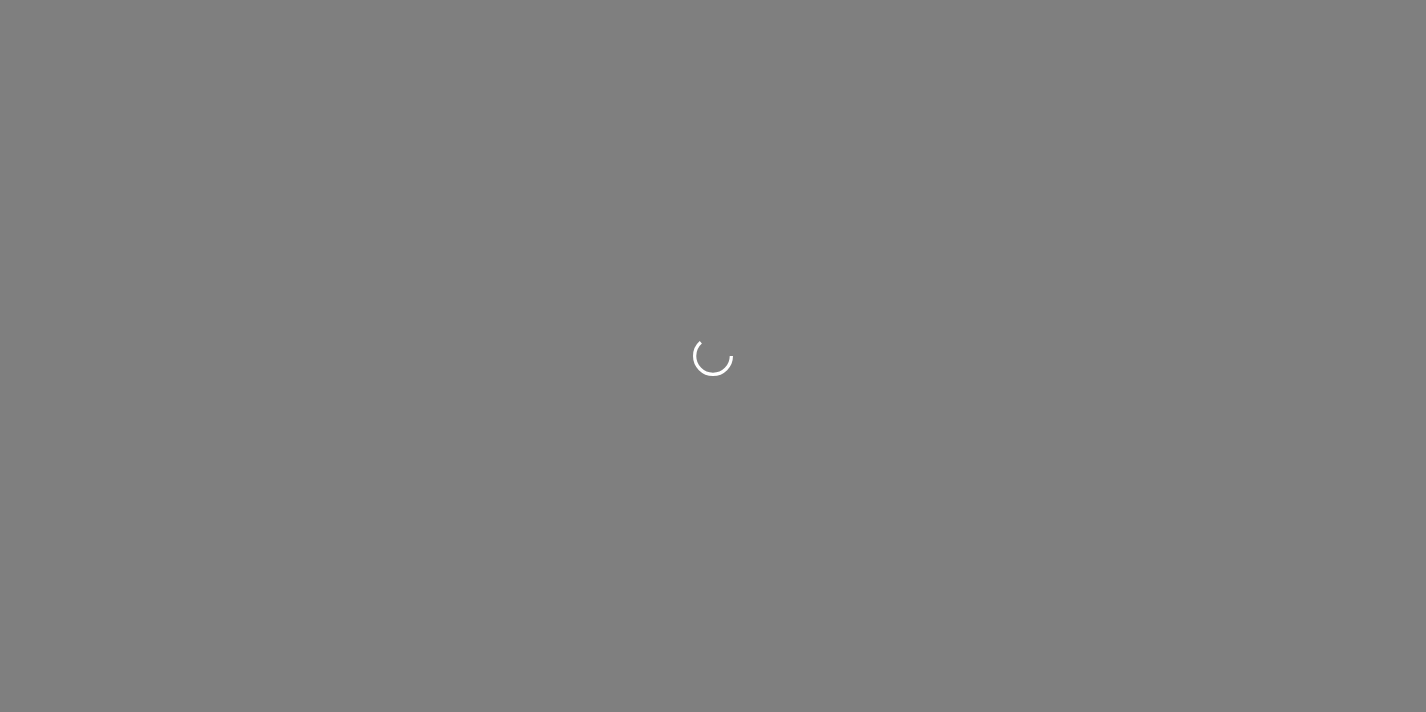 scroll, scrollTop: 0, scrollLeft: 0, axis: both 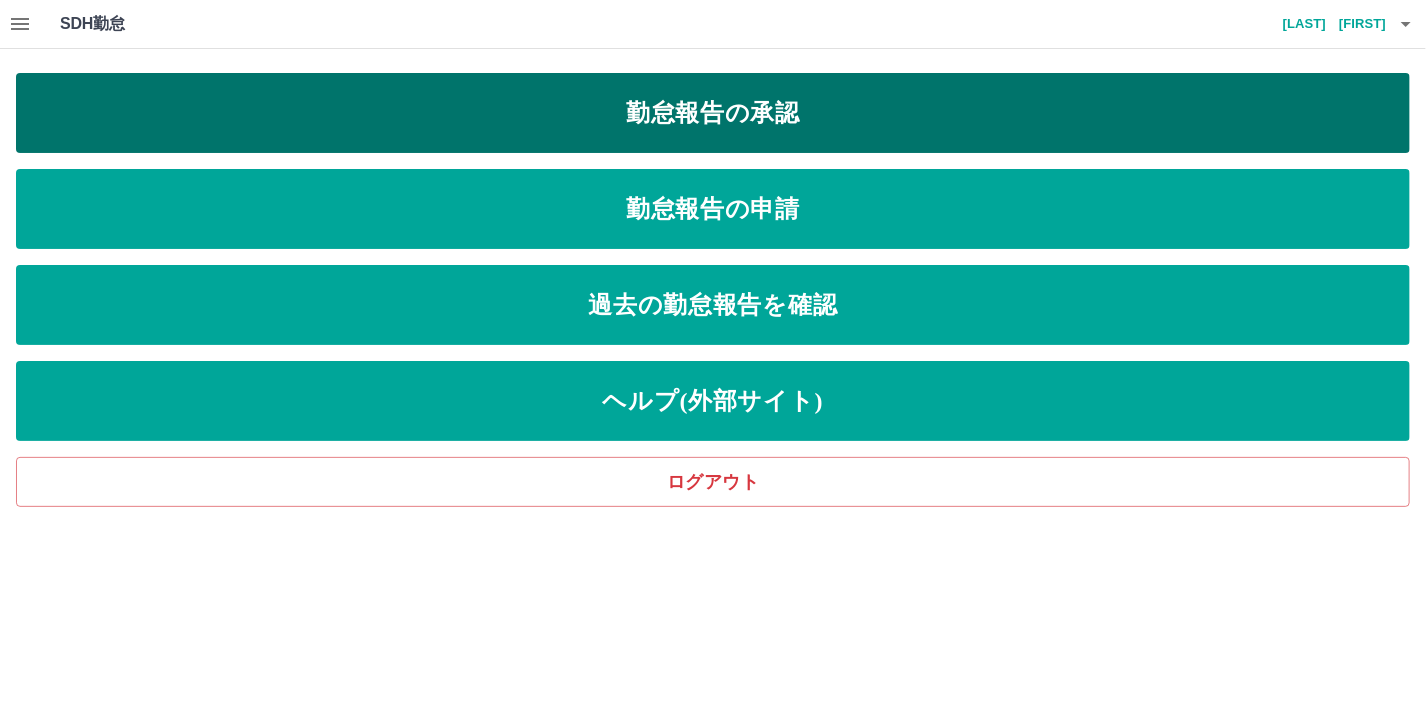 click on "勤怠報告の承認" at bounding box center [713, 113] 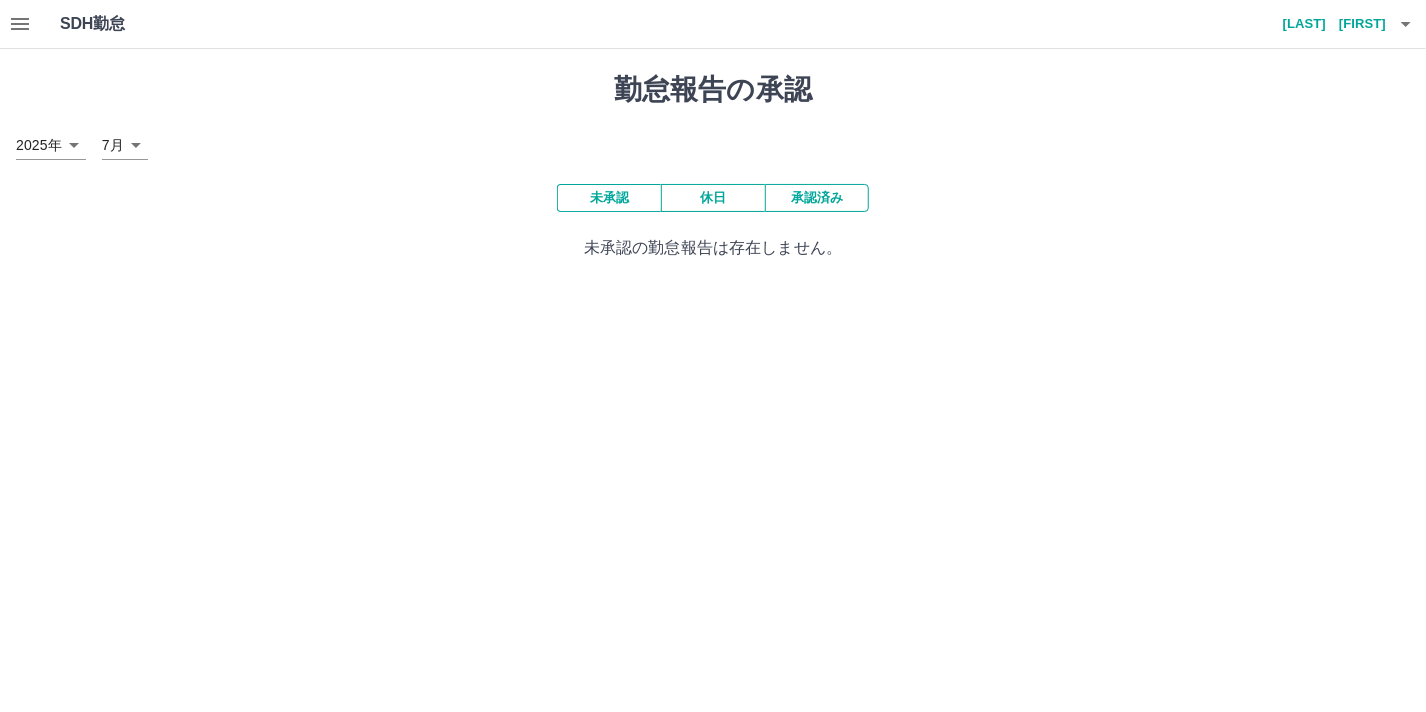 click at bounding box center [20, 24] 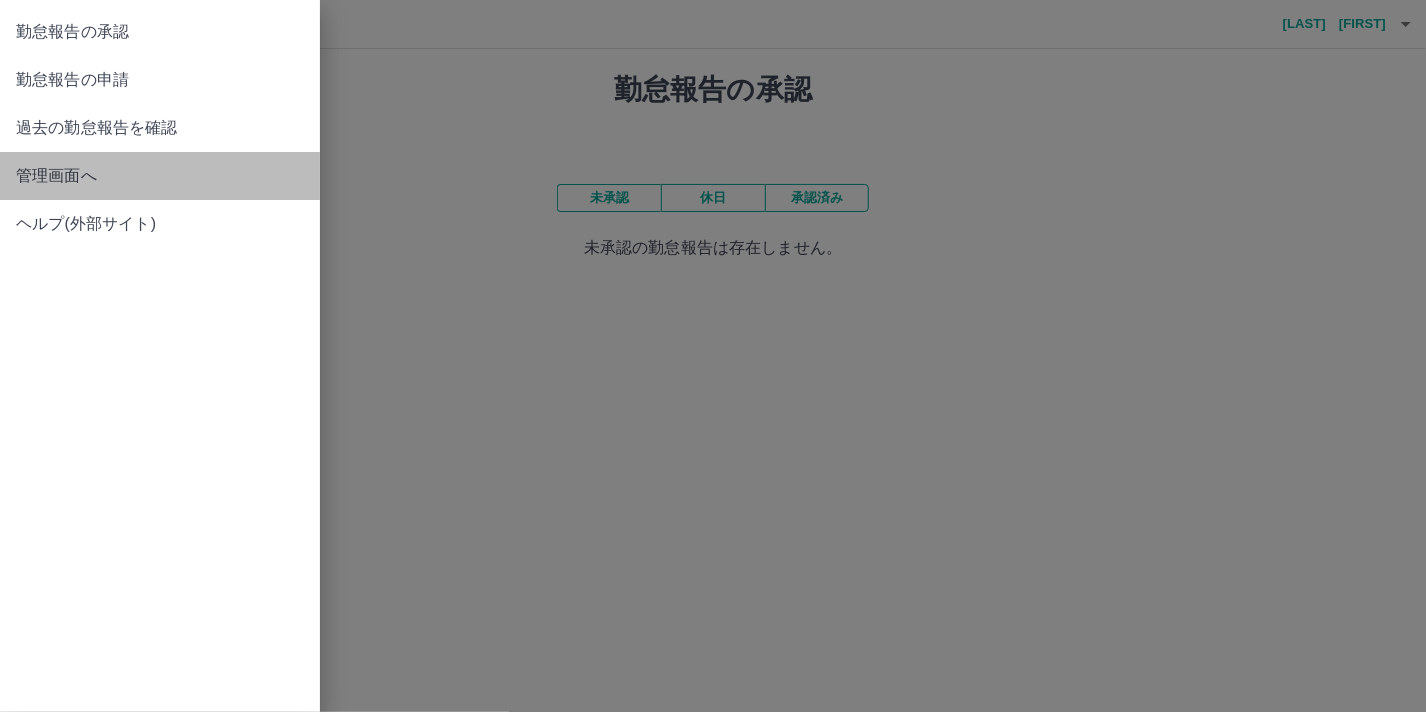 click on "管理画面へ" at bounding box center [160, 32] 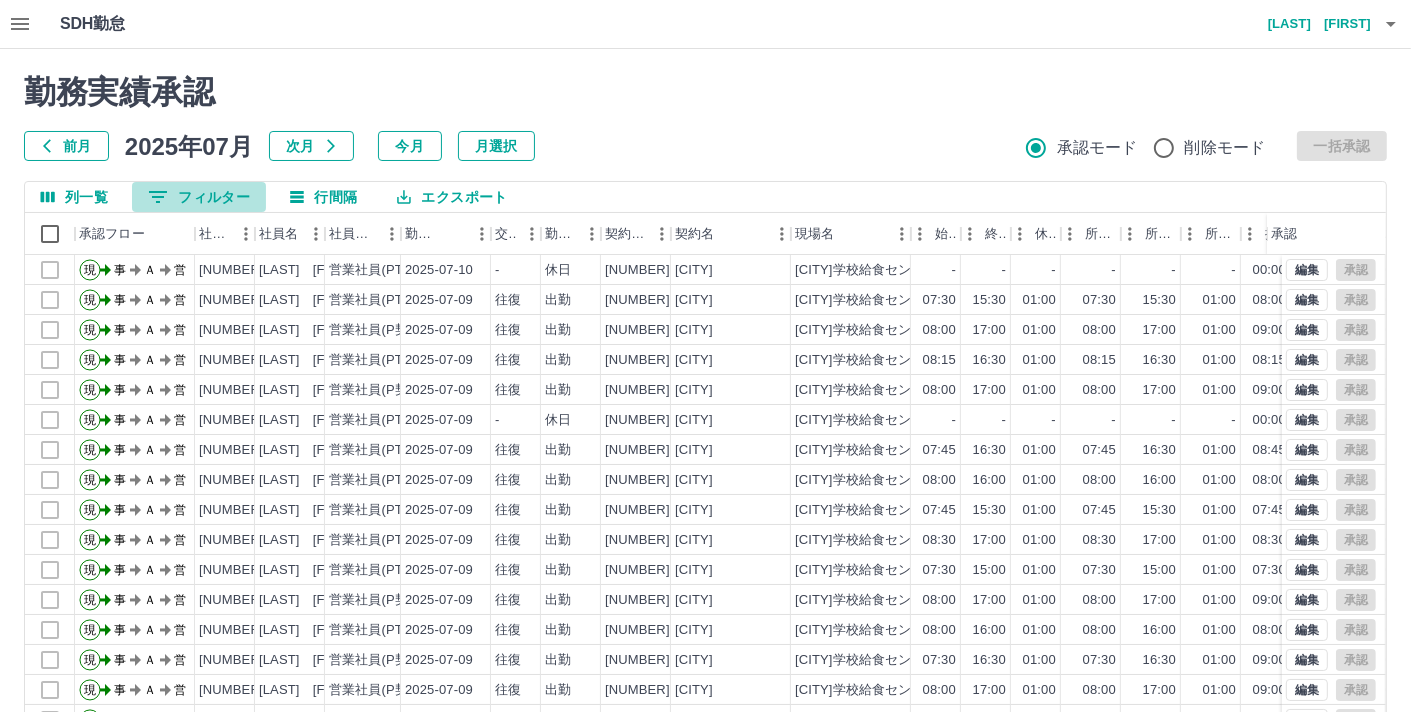 click on "0 フィルター" at bounding box center [199, 197] 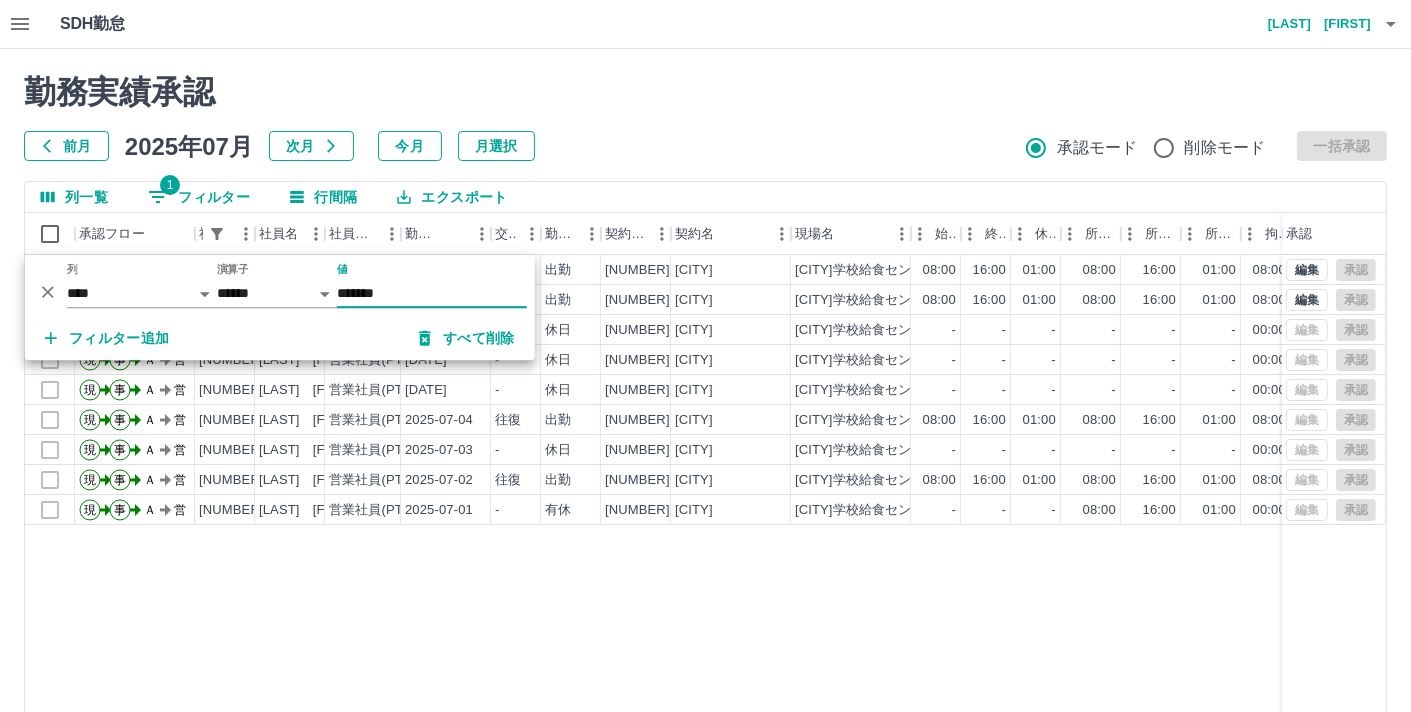 type on "*******" 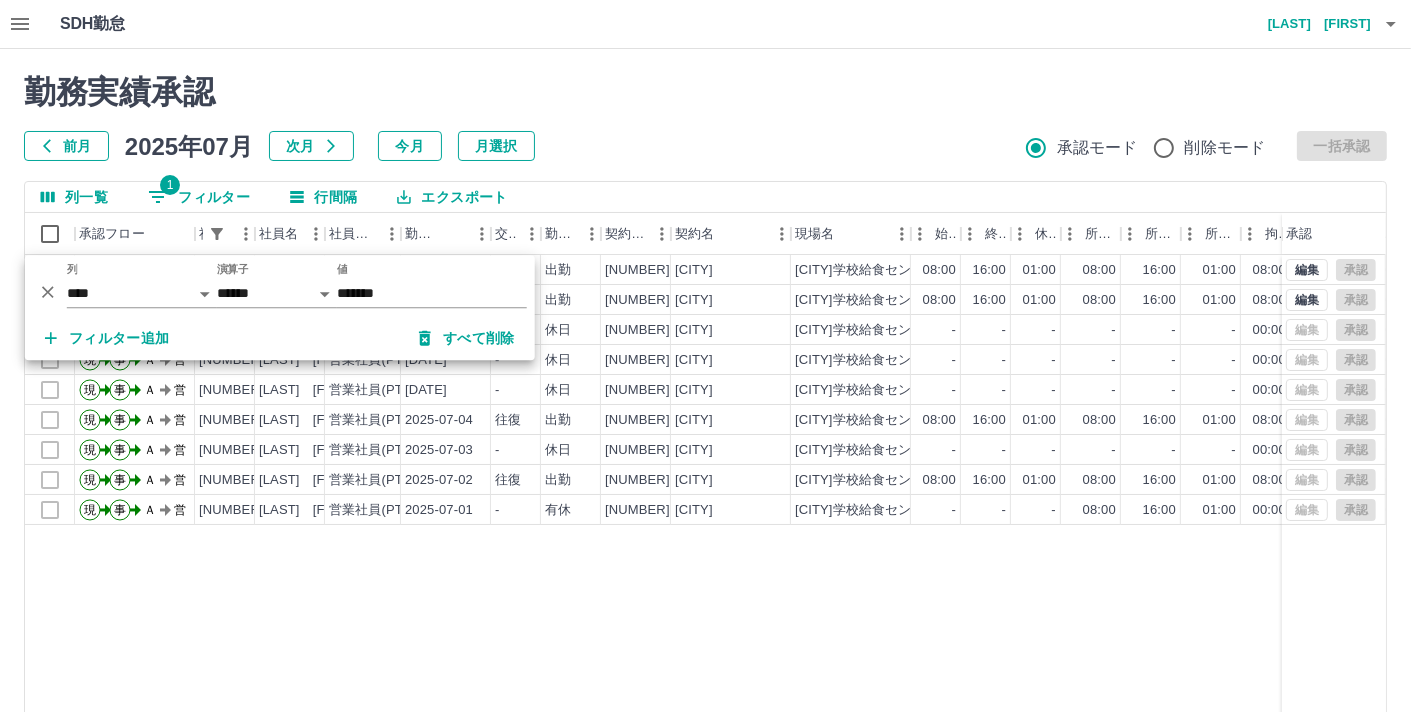 click on "勤務実績承認" at bounding box center (705, 92) 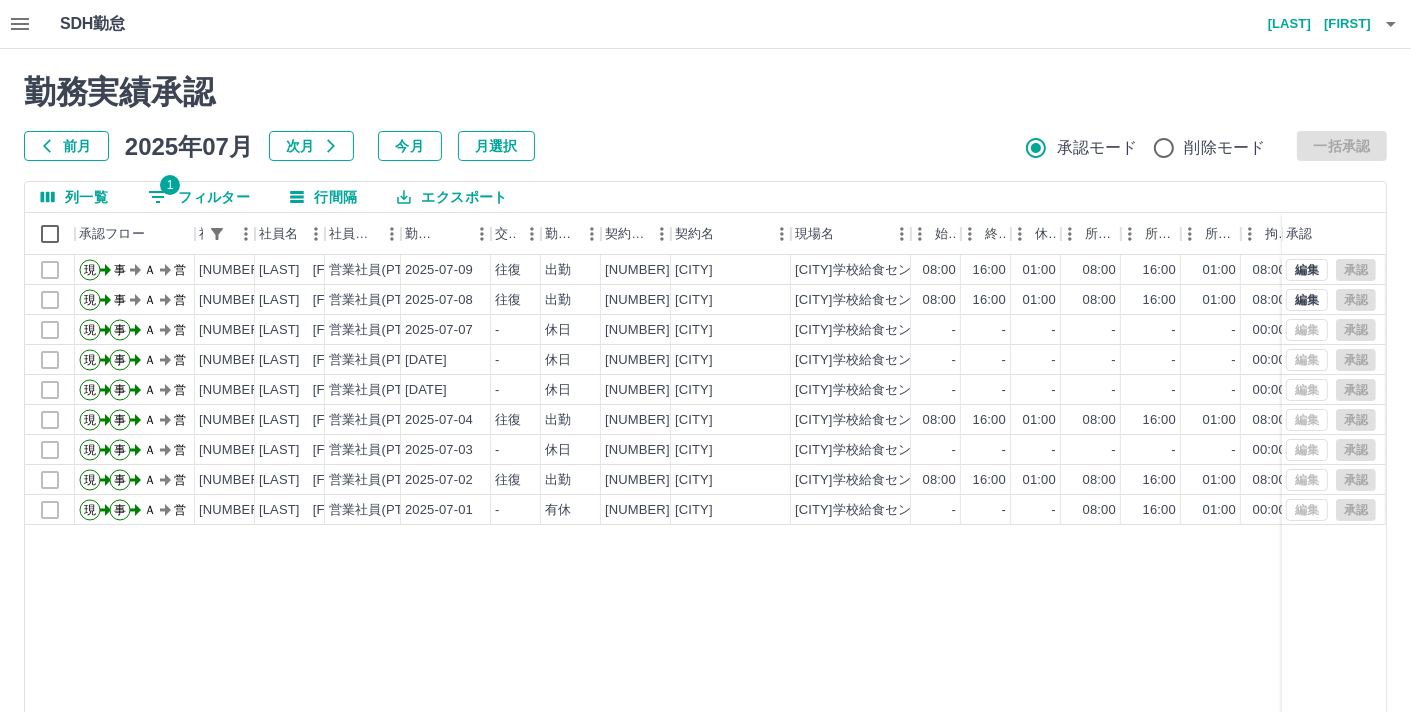 click on "藤原　和代" at bounding box center [1311, 24] 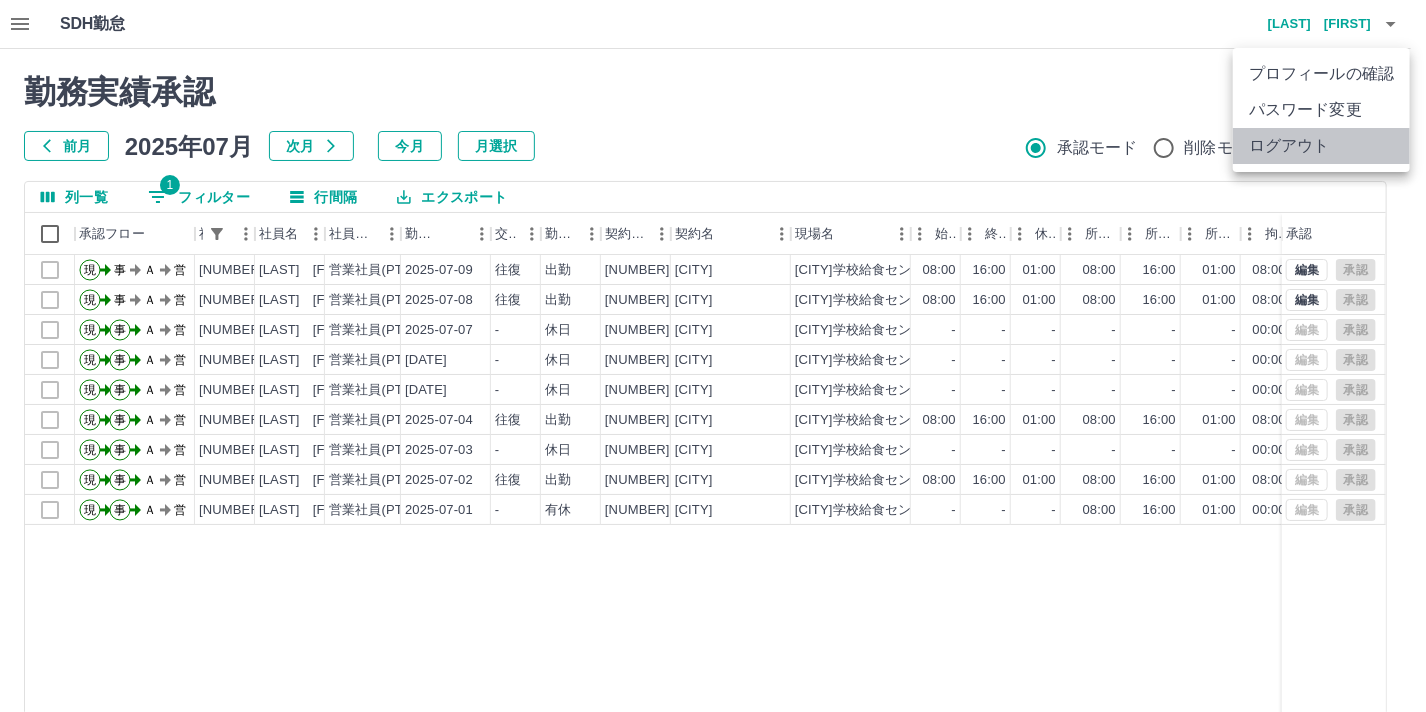 click on "ログアウト" at bounding box center [1321, 146] 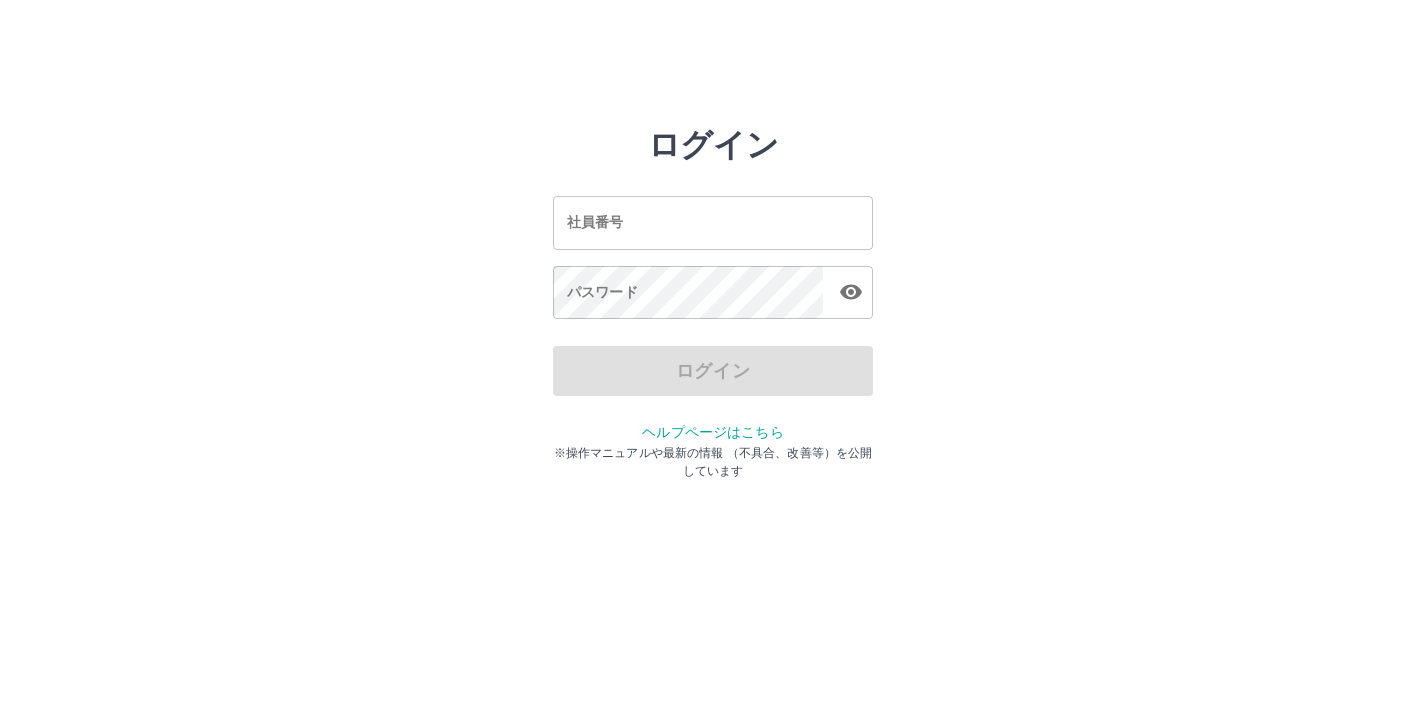 scroll, scrollTop: 0, scrollLeft: 0, axis: both 